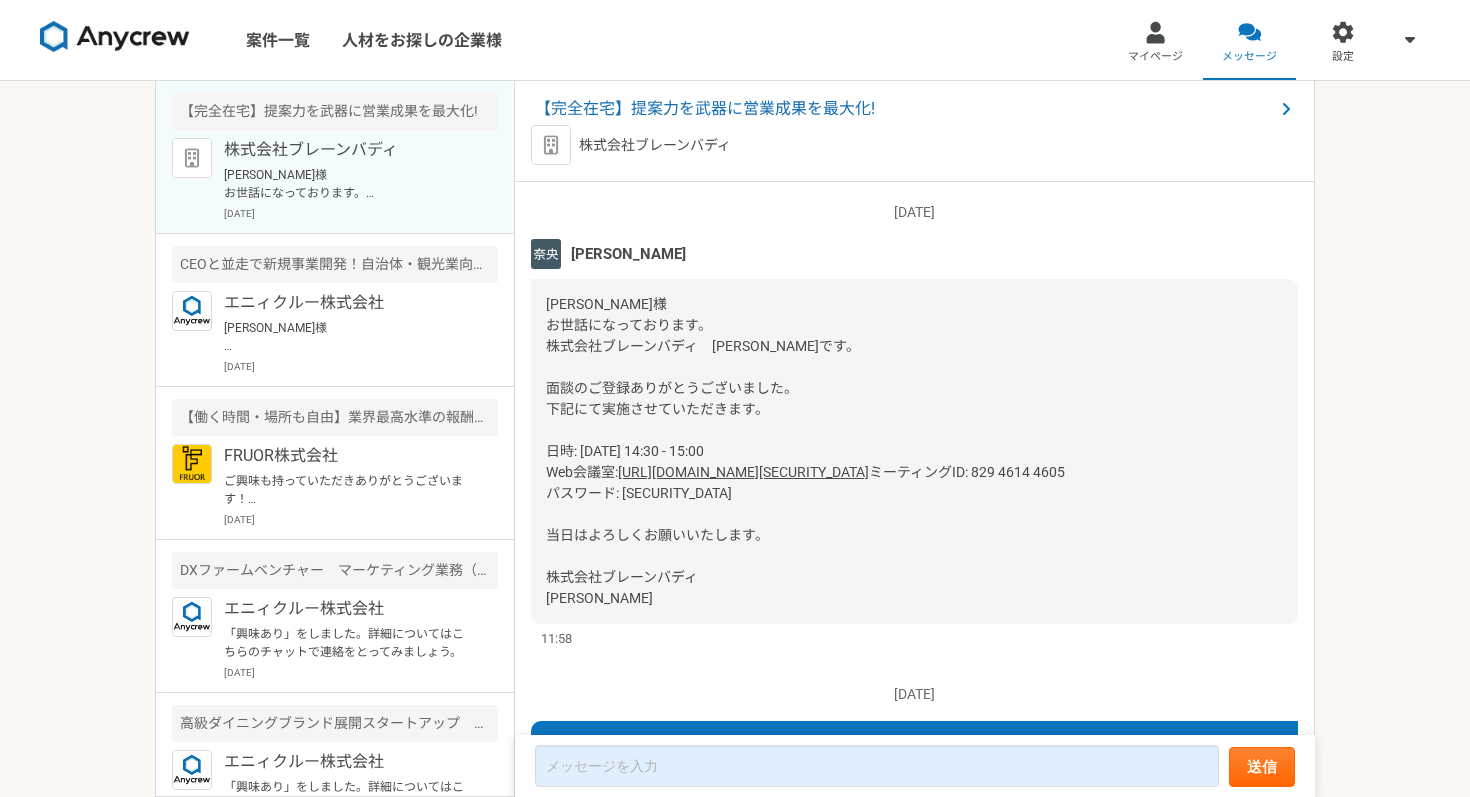 scroll, scrollTop: 0, scrollLeft: 0, axis: both 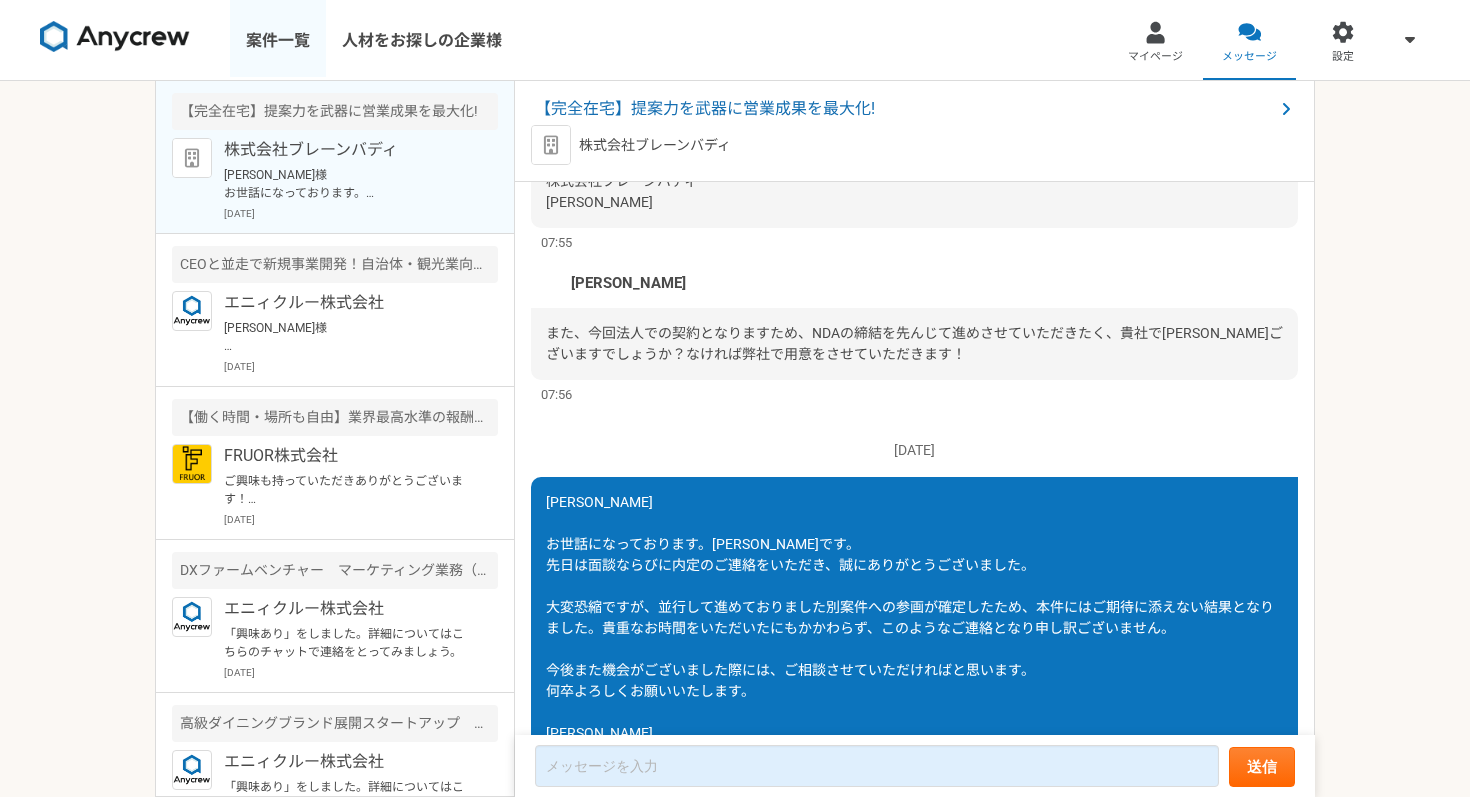 click on "案件一覧" at bounding box center (278, 40) 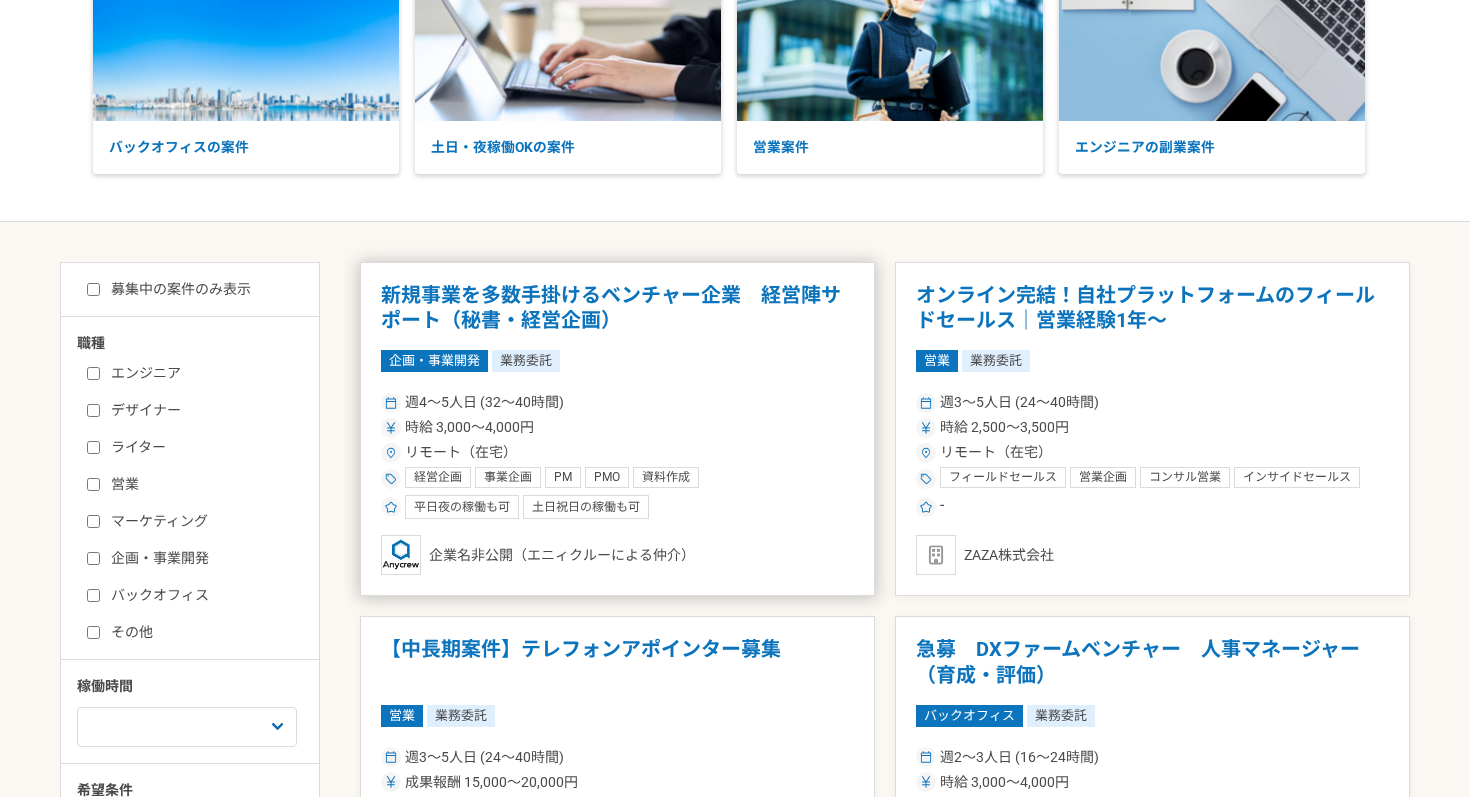 scroll, scrollTop: 173, scrollLeft: 0, axis: vertical 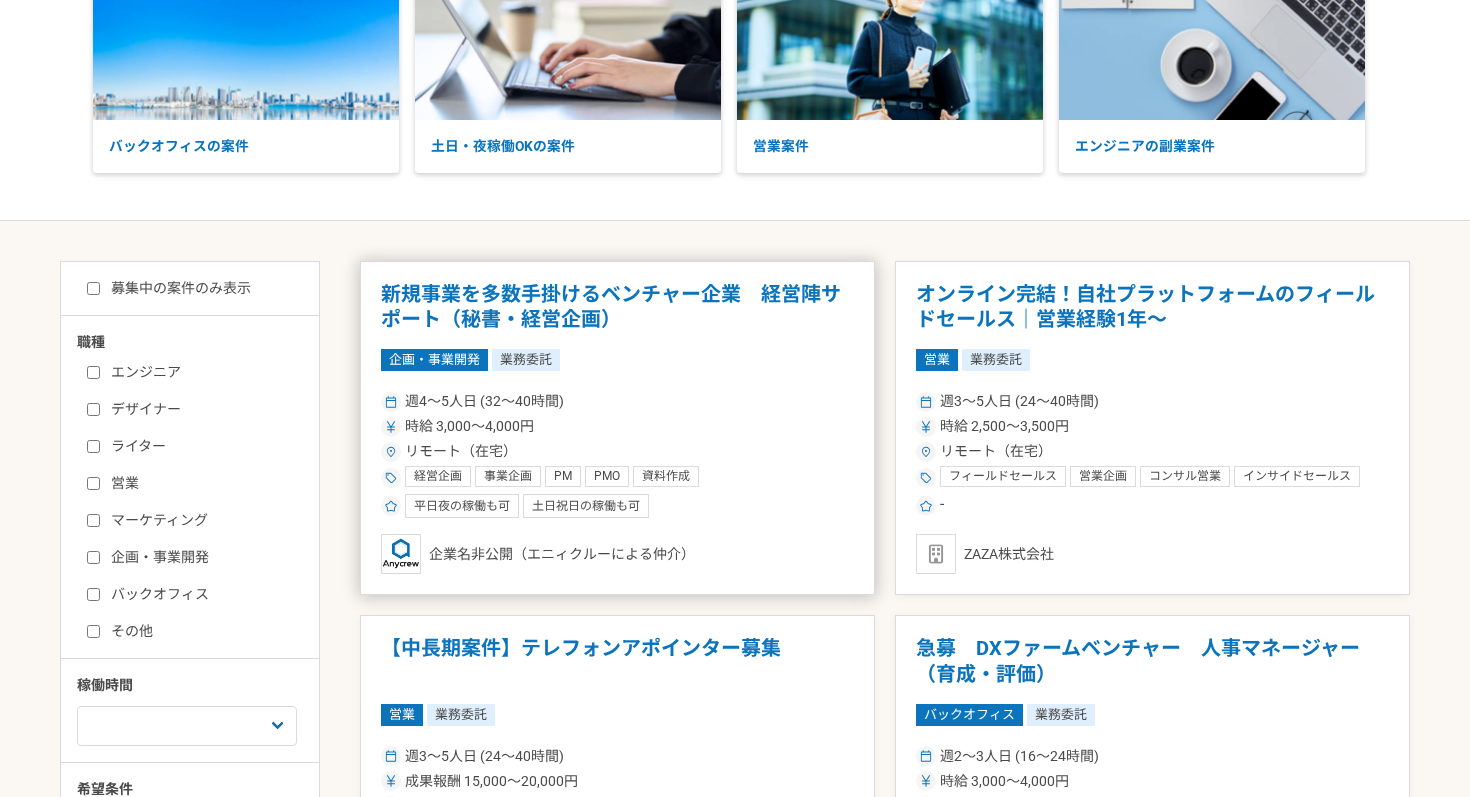 click on "週4〜5人日 (32〜40時間) 時給 3,000〜4,000円 リモート（在宅） 経営企画 事業企画 PM PMO 資料作成 プロジェクトマネジメント リサーチ 秘書業務 英語 営業アシスタント 営業事務 平日夜の稼働も可 土日祝日の稼働も可" at bounding box center [617, 452] 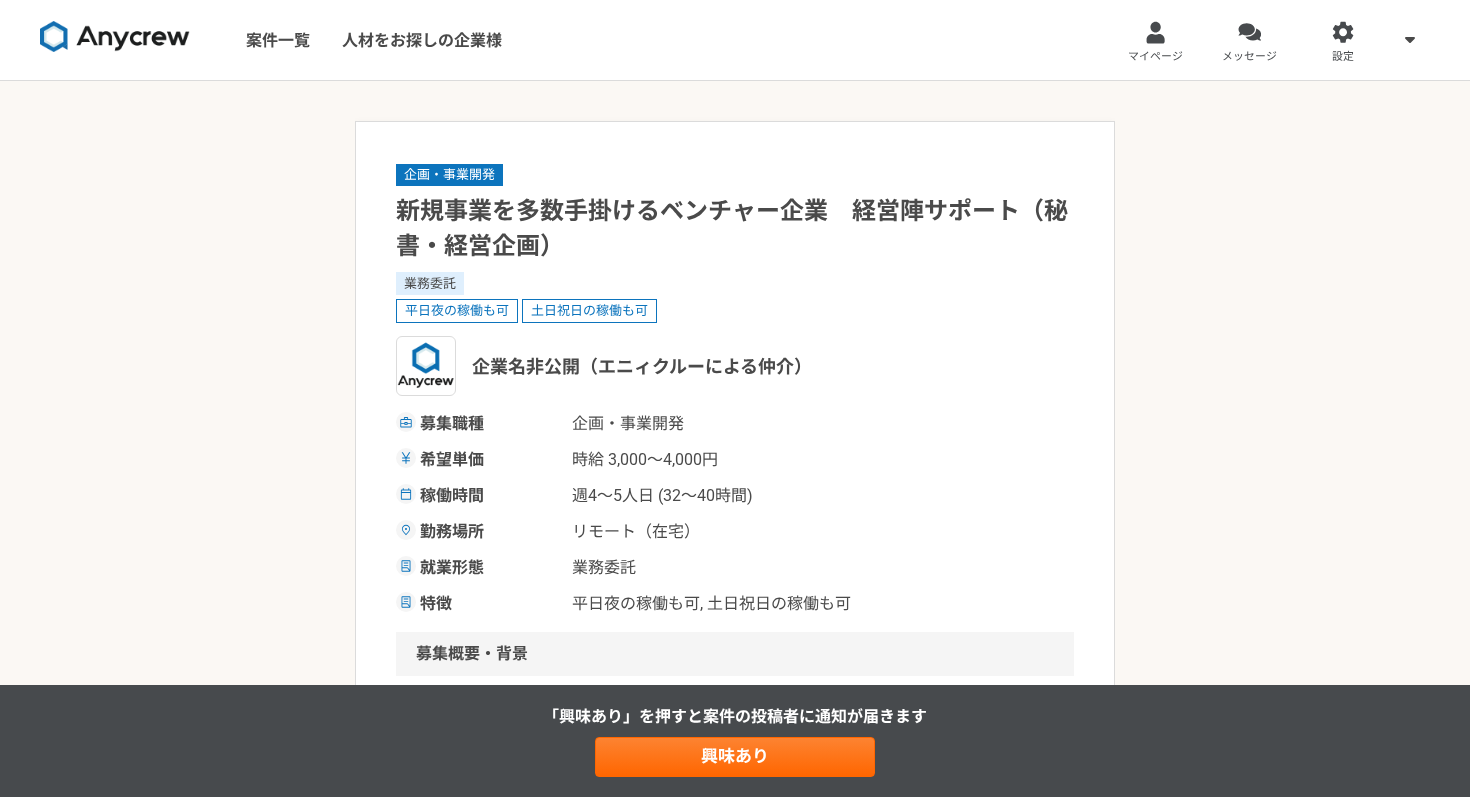 click on "新規事業を多数手掛けるベンチャー企業　経営陣サポート（秘書・経営企画）" at bounding box center (735, 229) 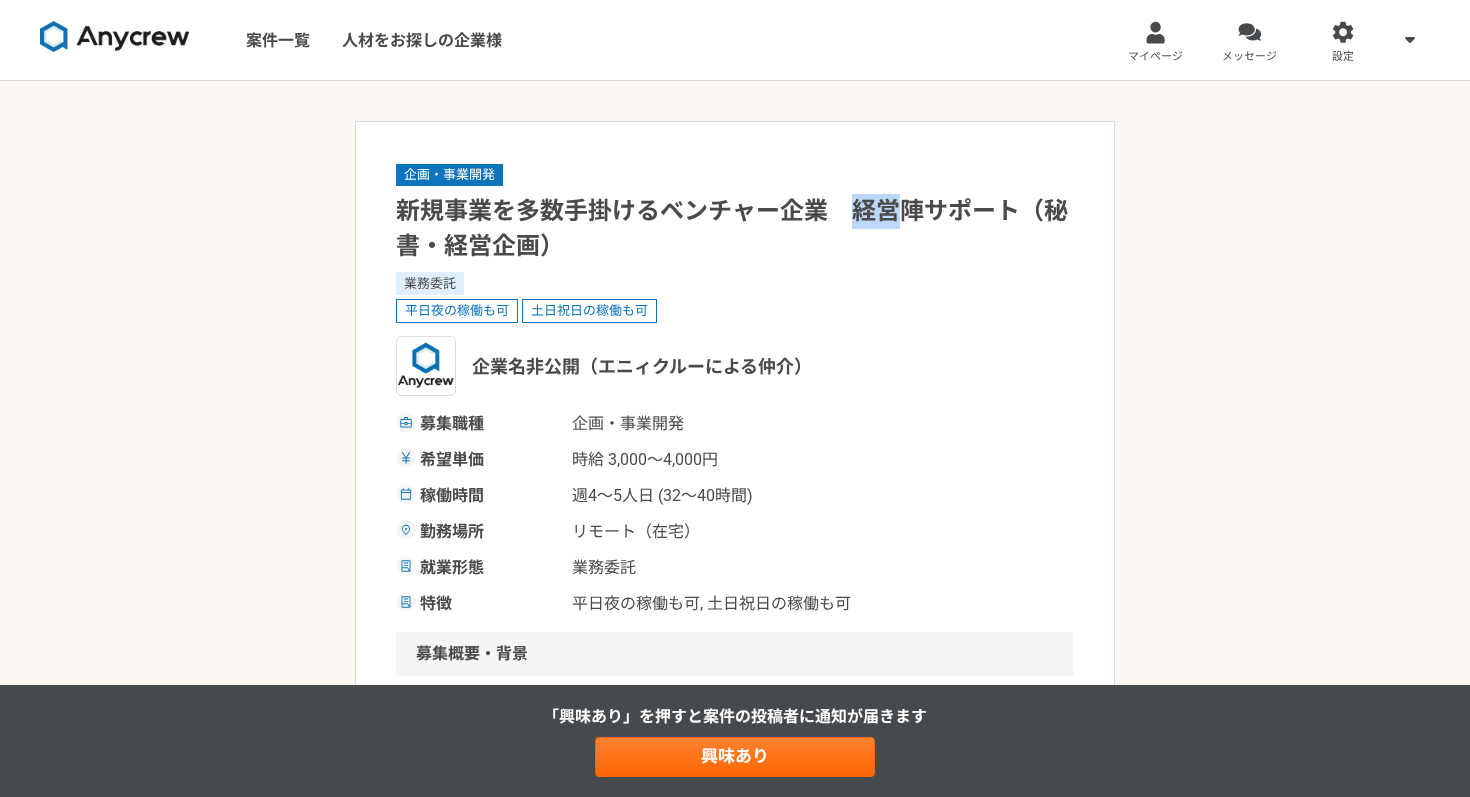 click on "新規事業を多数手掛けるベンチャー企業　経営陣サポート（秘書・経営企画）" at bounding box center (735, 229) 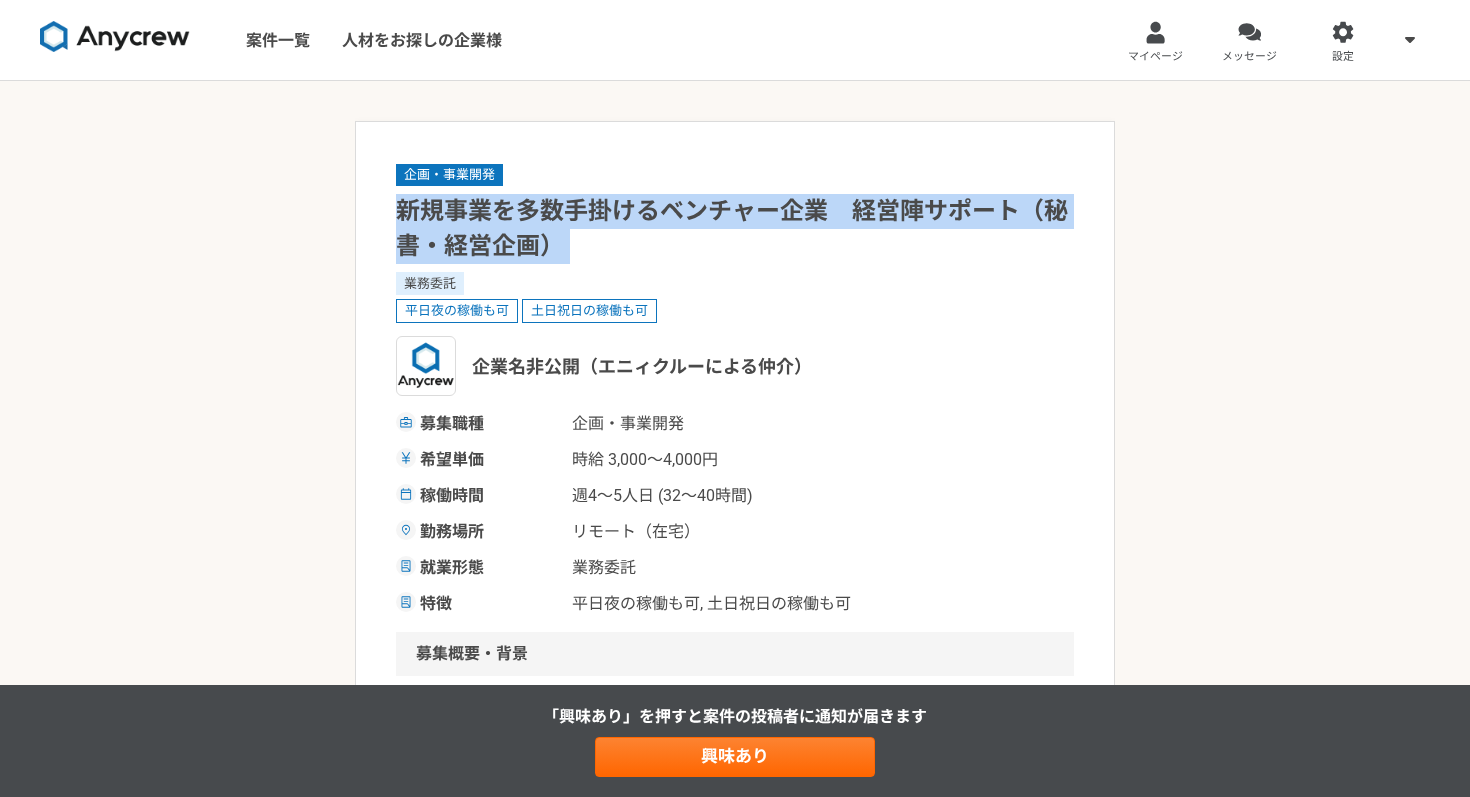 click on "新規事業を多数手掛けるベンチャー企業　経営陣サポート（秘書・経営企画）" at bounding box center (735, 229) 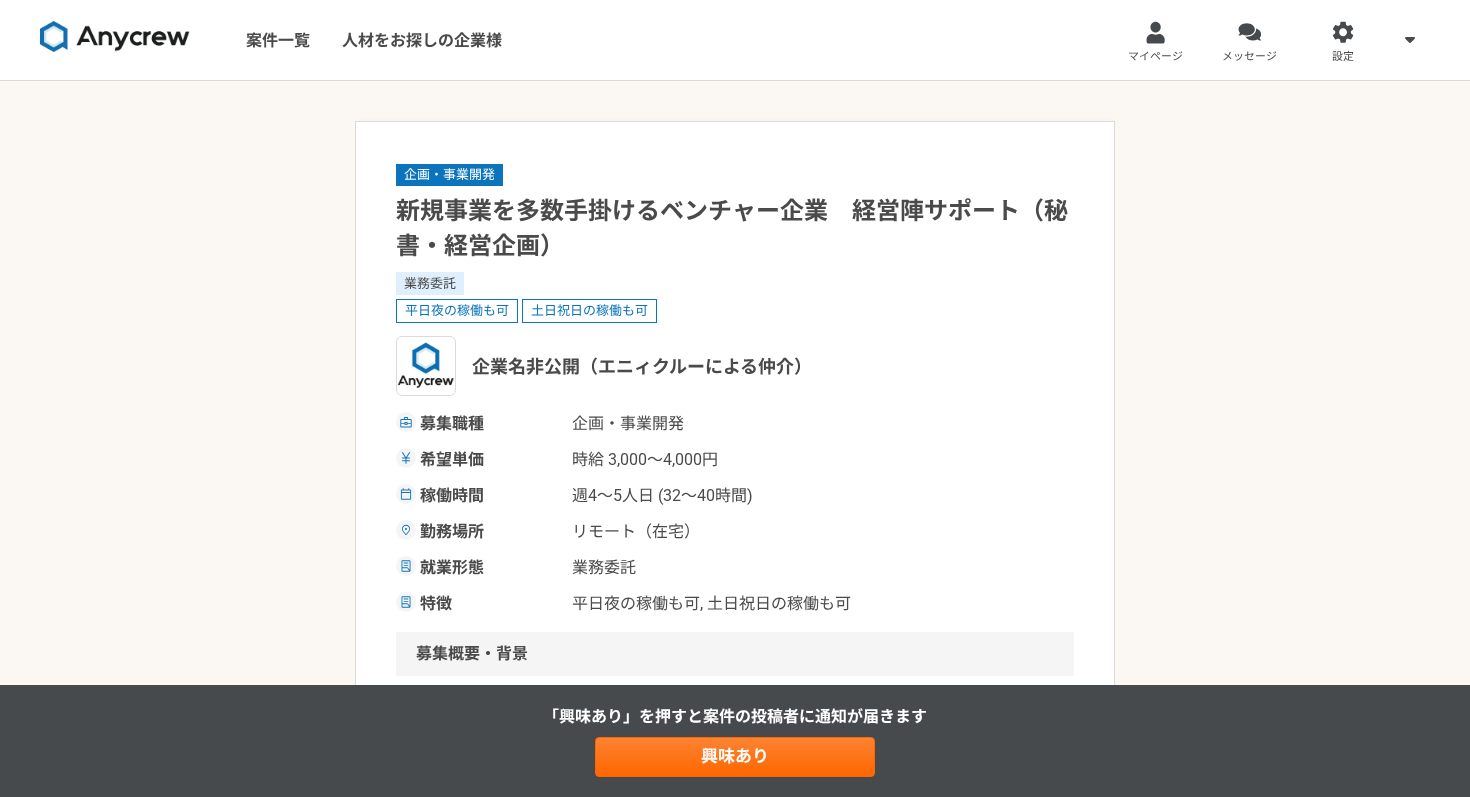 click on "企業名非公開（エニィクルーによる仲介）" at bounding box center (735, 366) 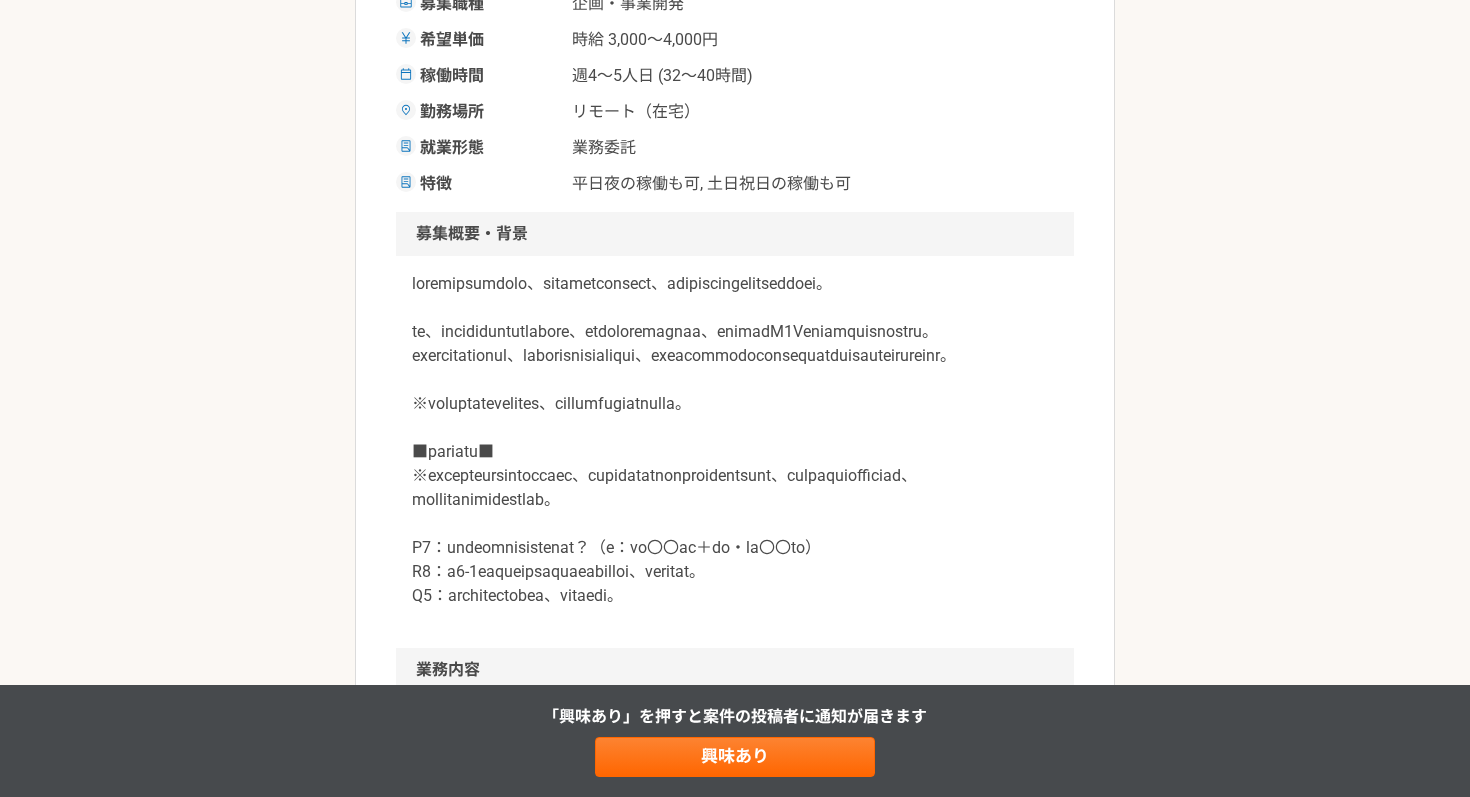 scroll, scrollTop: 423, scrollLeft: 0, axis: vertical 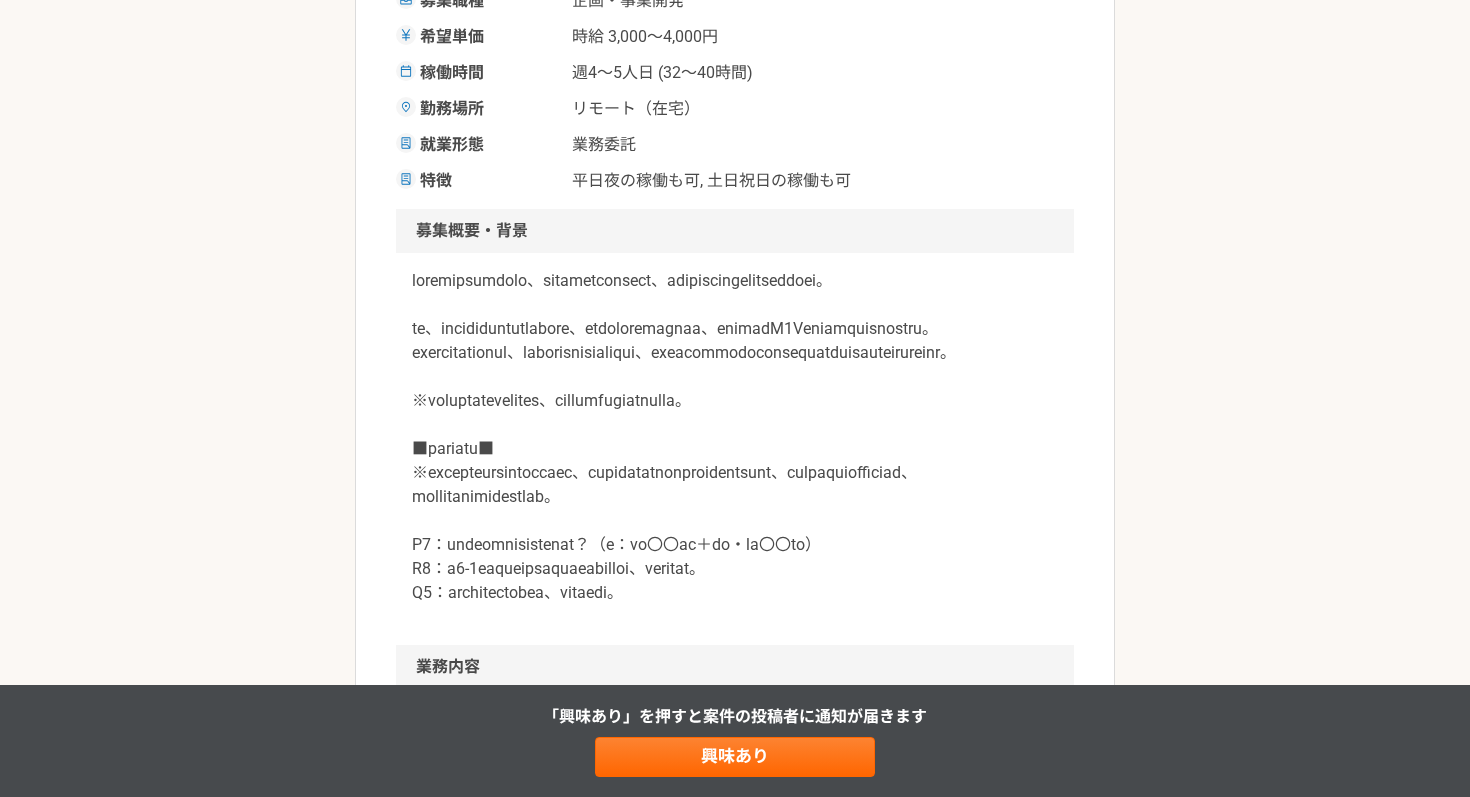 click at bounding box center [735, 437] 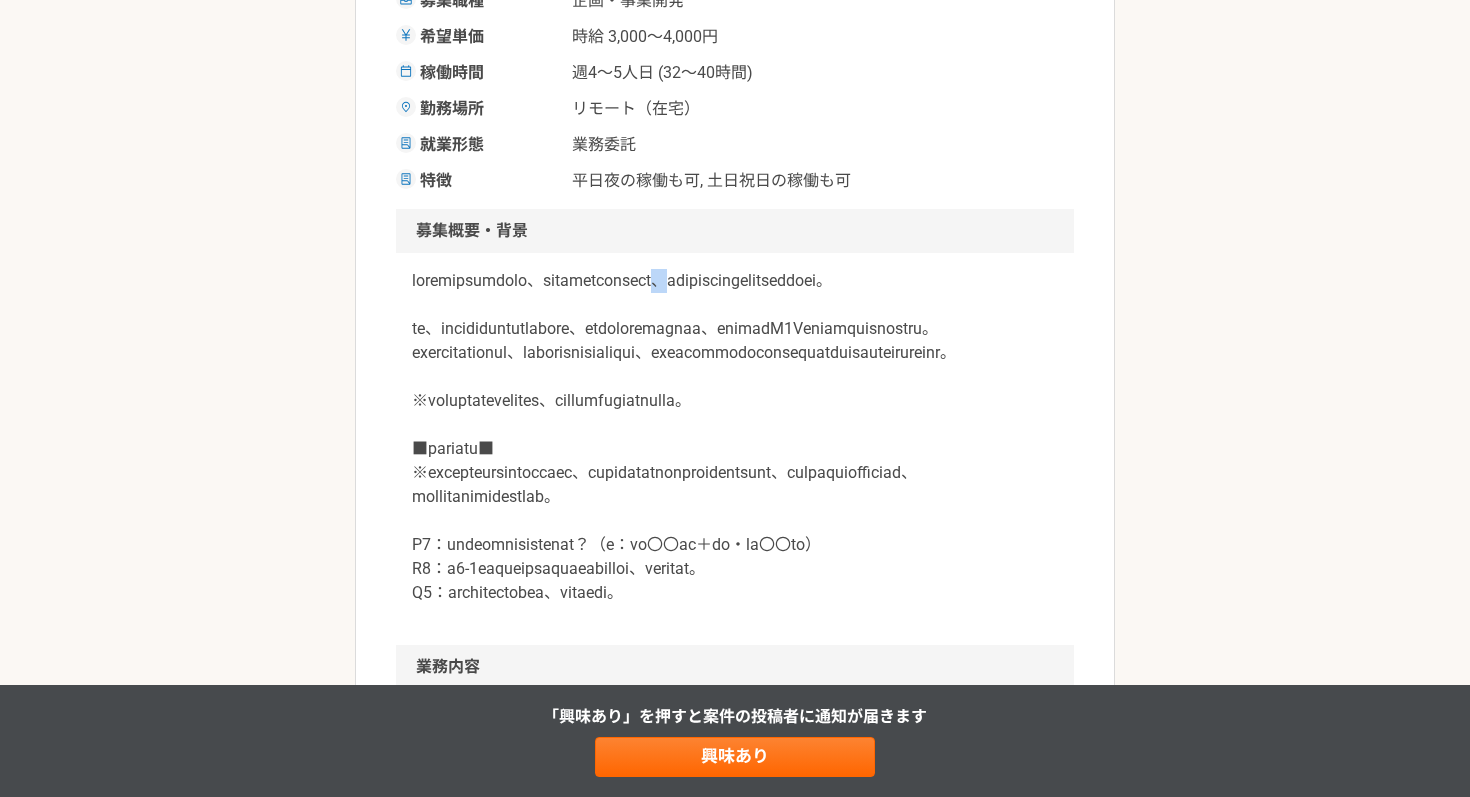 click at bounding box center [735, 437] 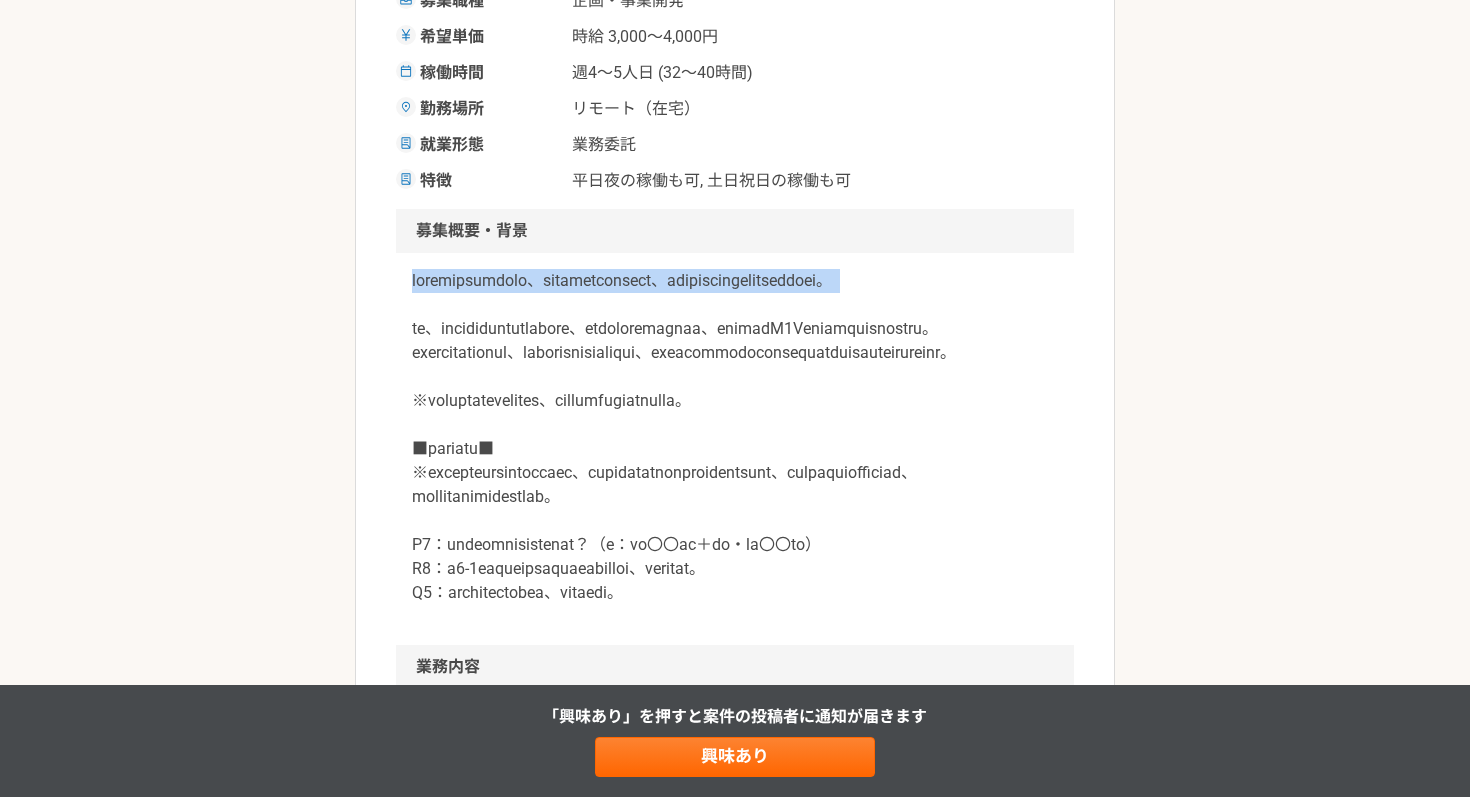click at bounding box center (735, 437) 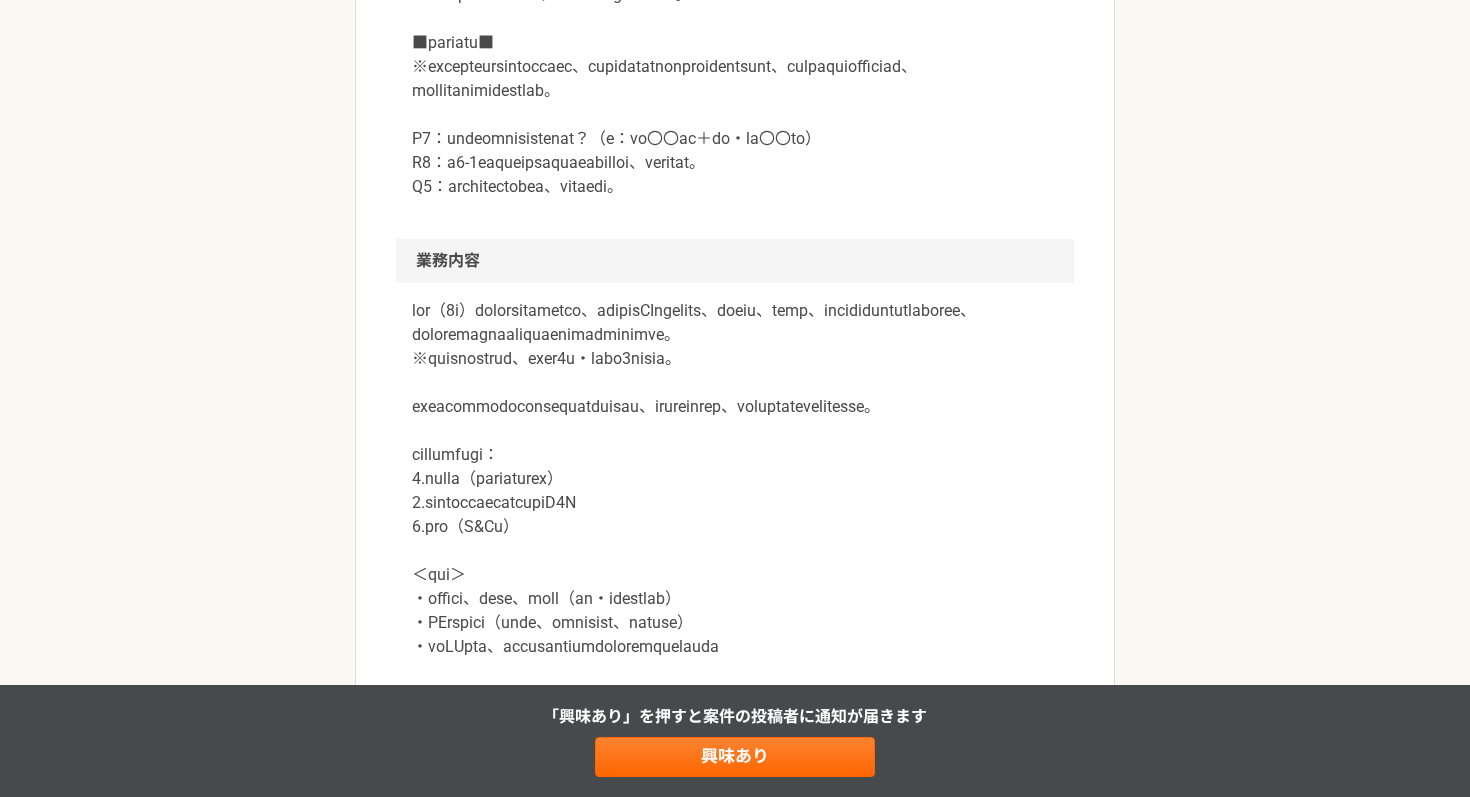 scroll, scrollTop: 833, scrollLeft: 0, axis: vertical 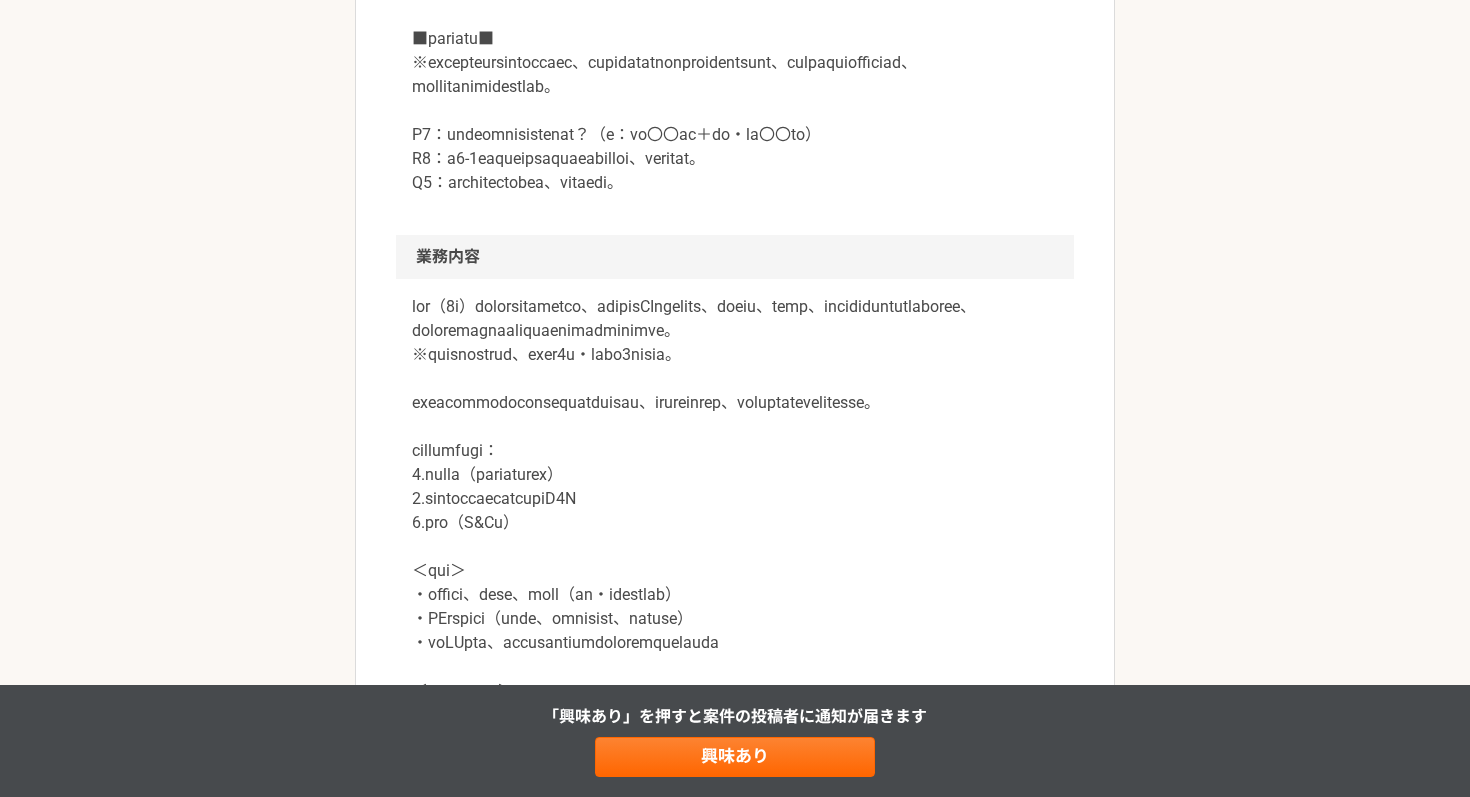 click at bounding box center [735, 27] 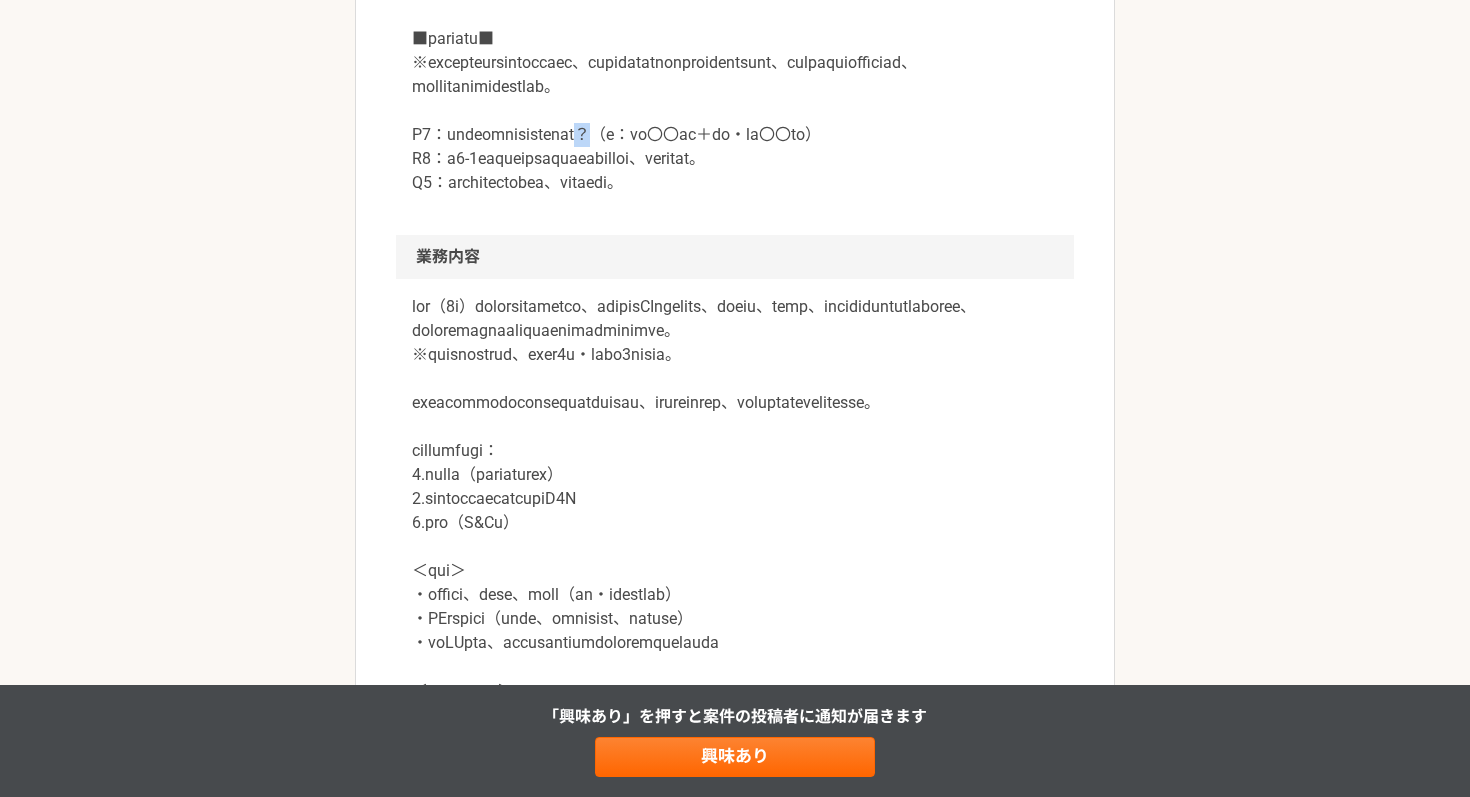 click at bounding box center (735, 27) 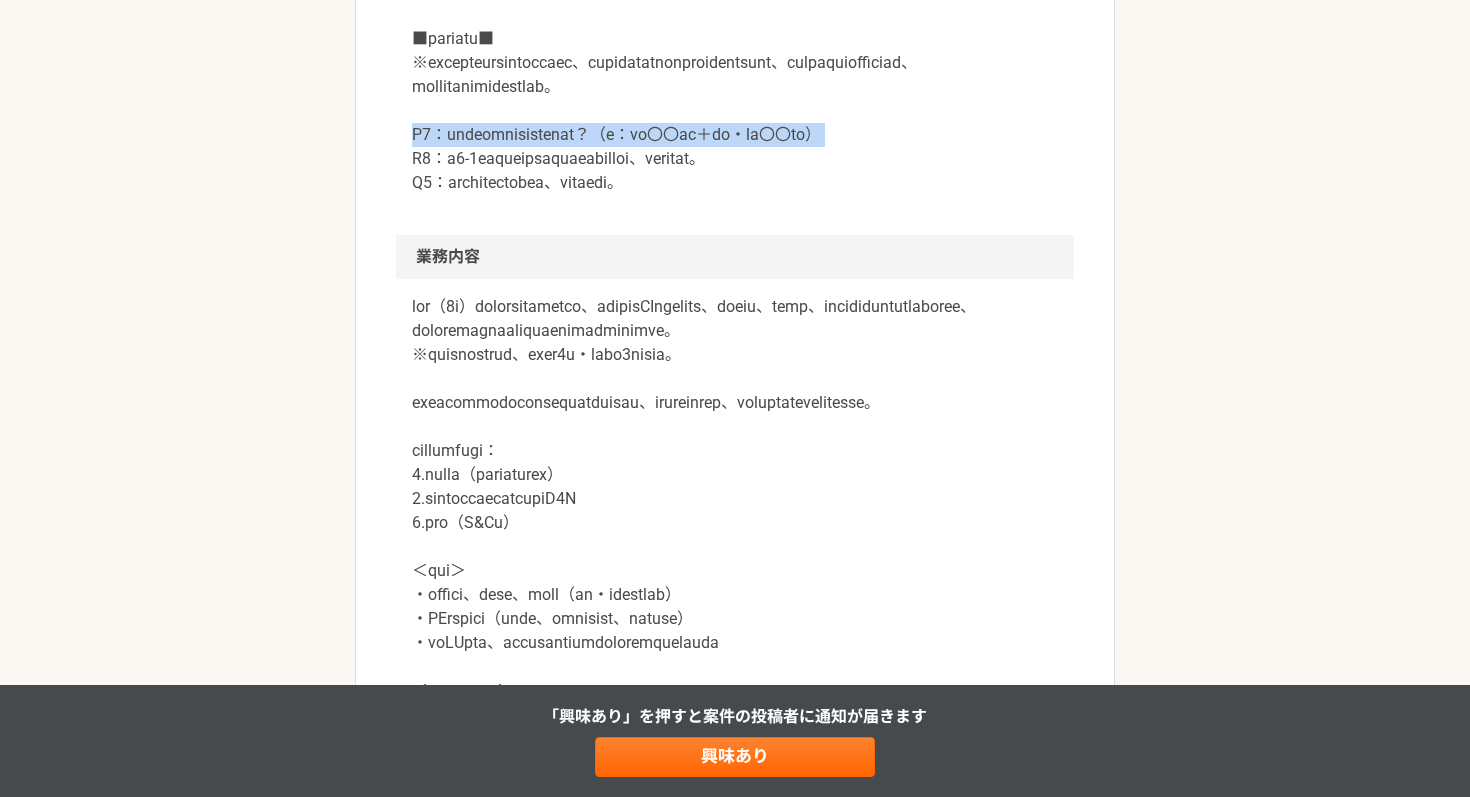 click at bounding box center [735, 27] 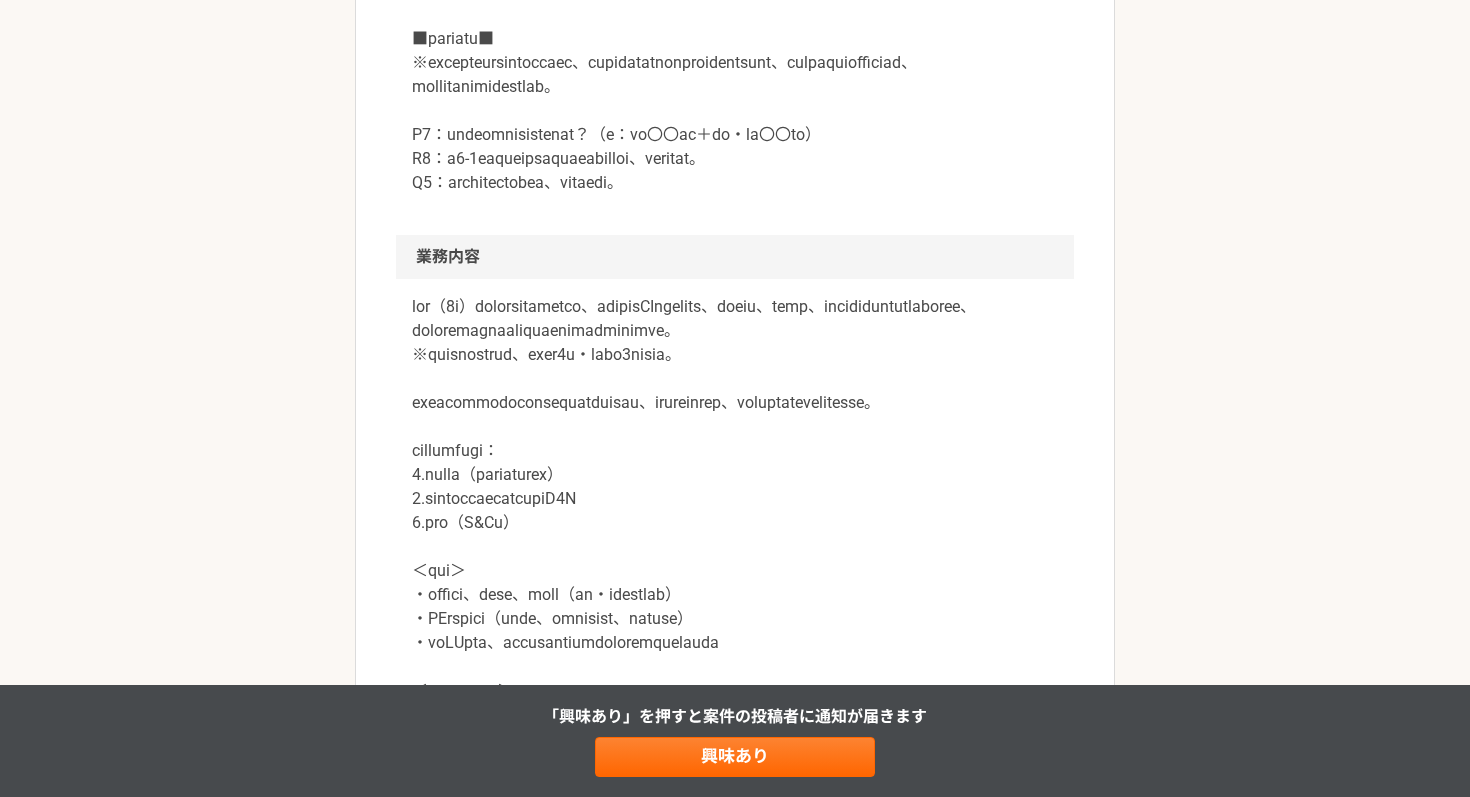 click at bounding box center (735, 27) 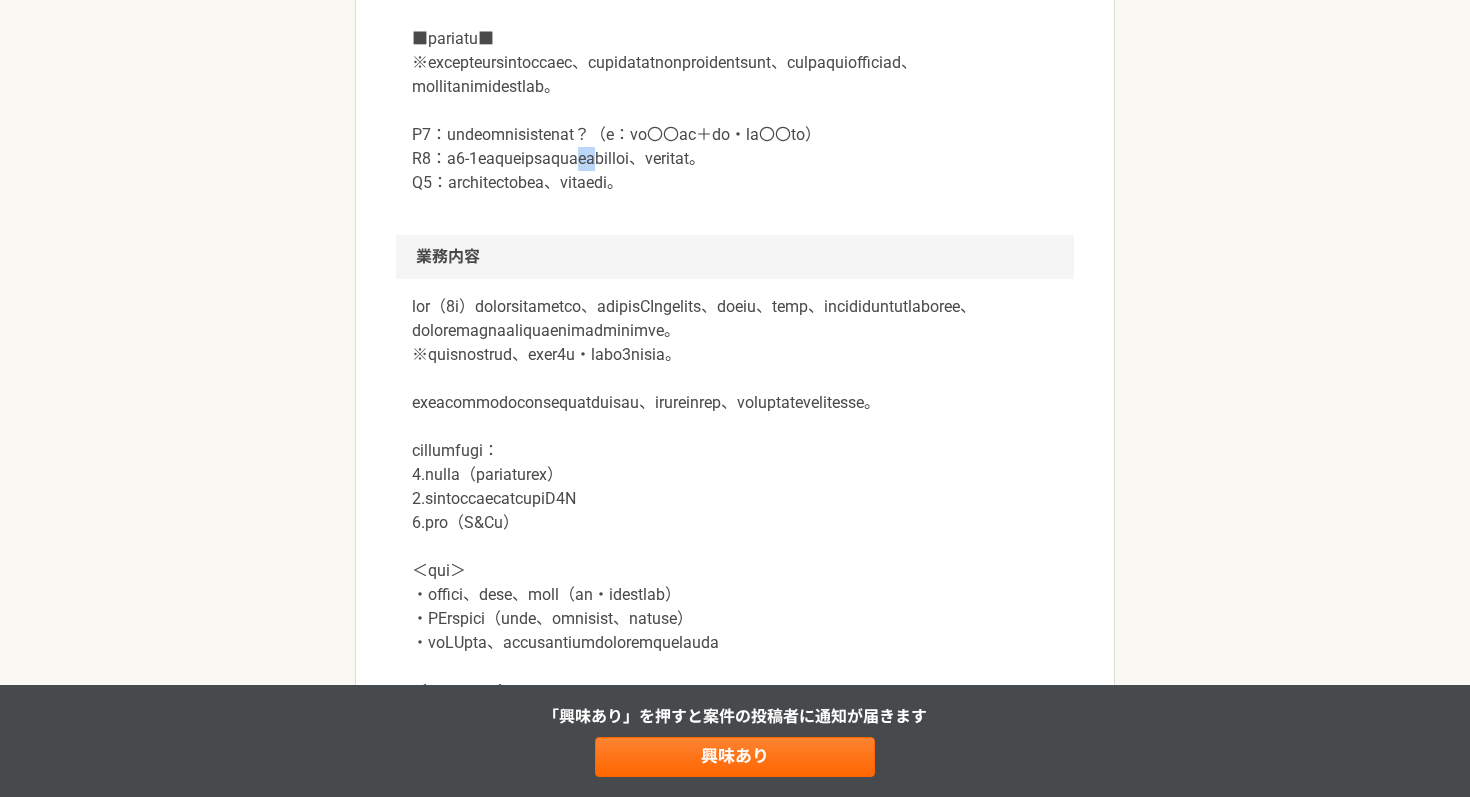 click at bounding box center (735, 27) 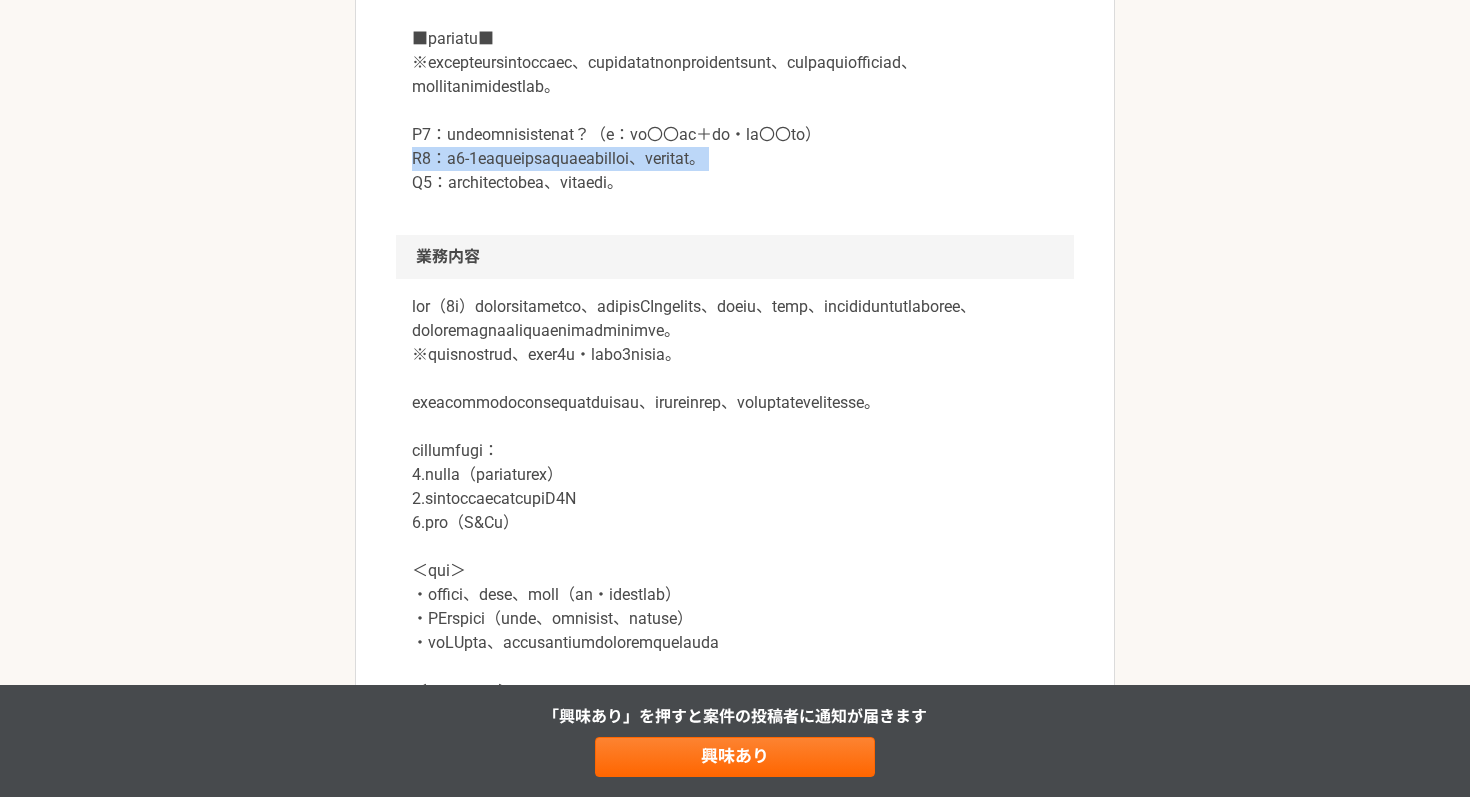 click at bounding box center [735, 27] 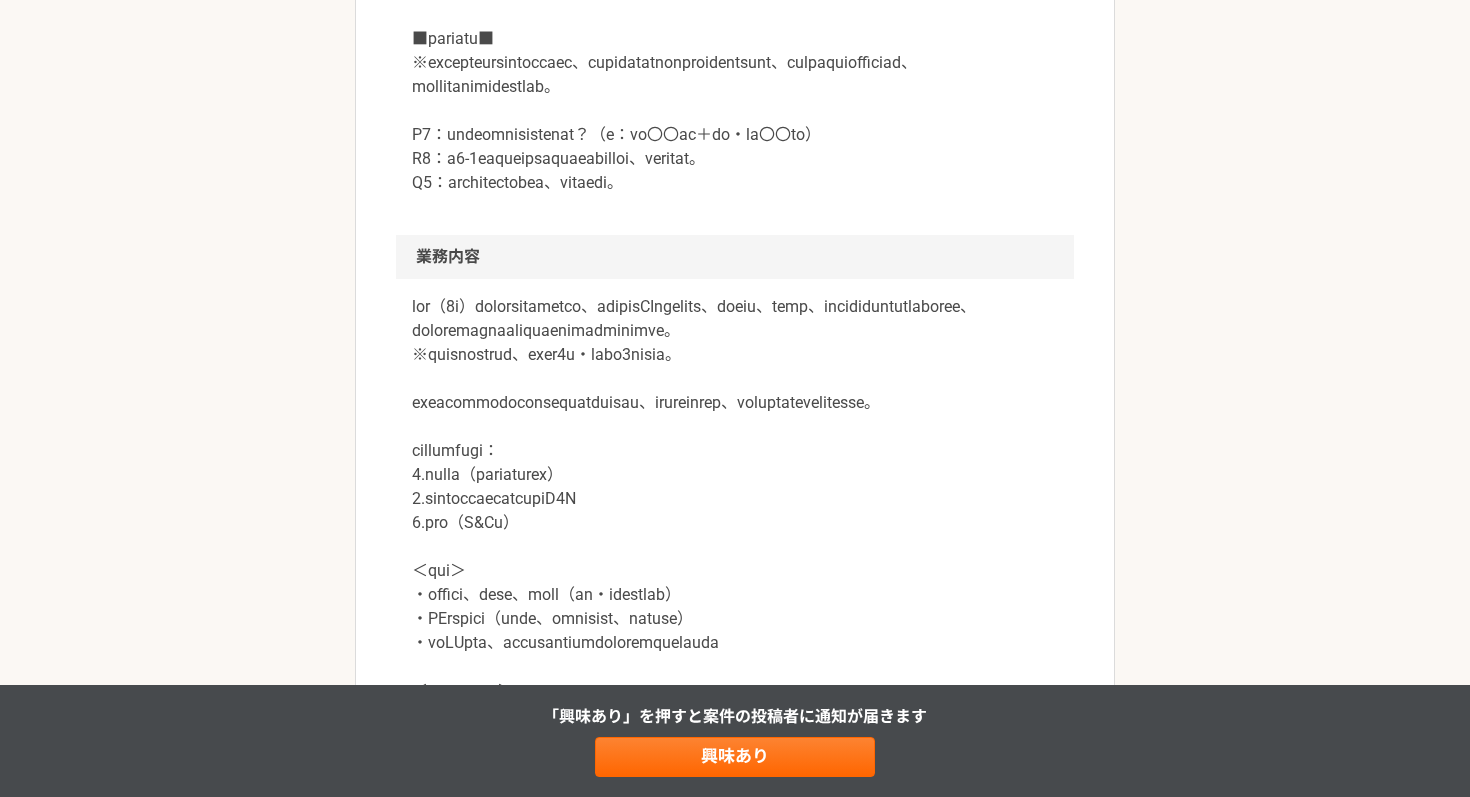 click at bounding box center [735, 39] 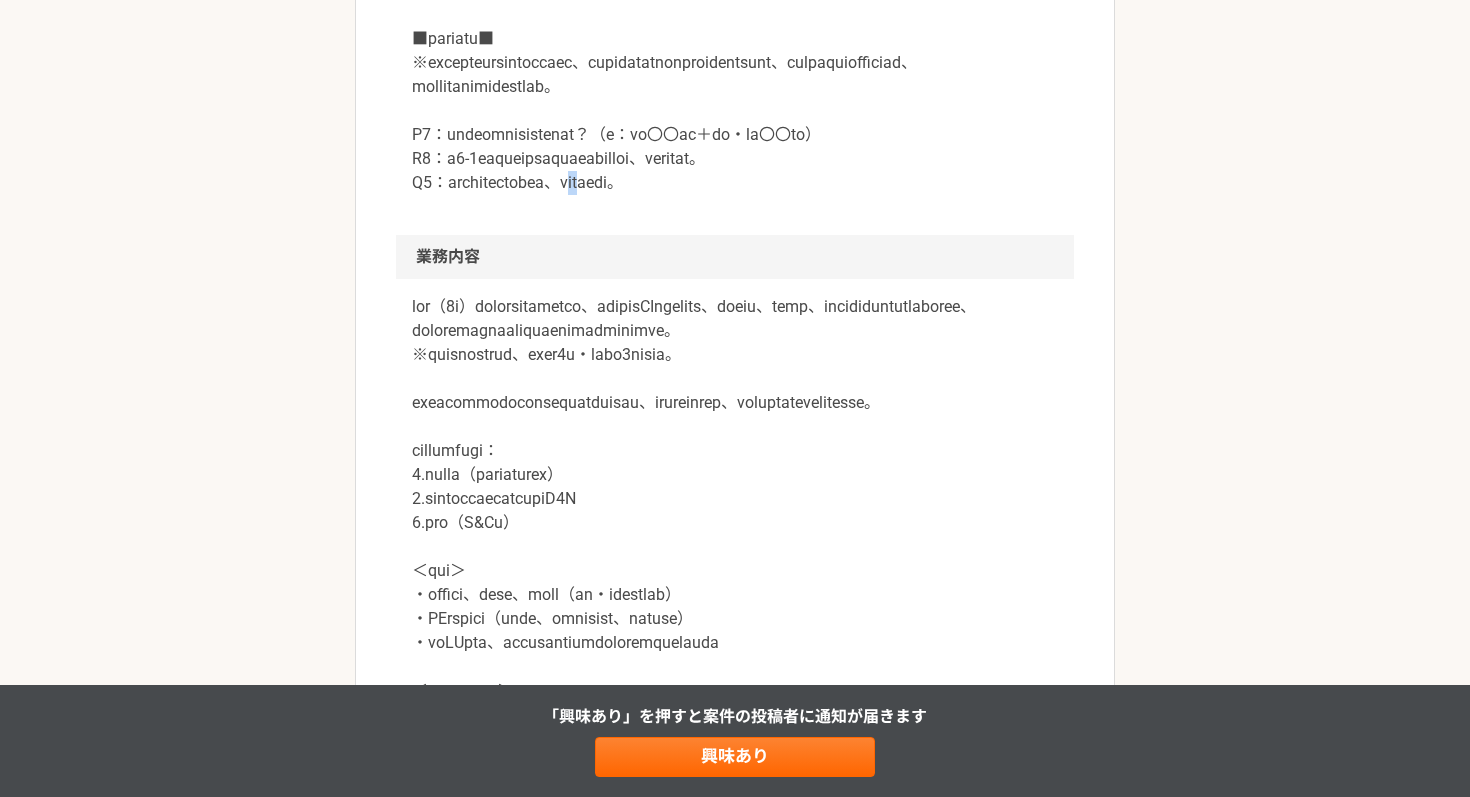 click at bounding box center (735, 27) 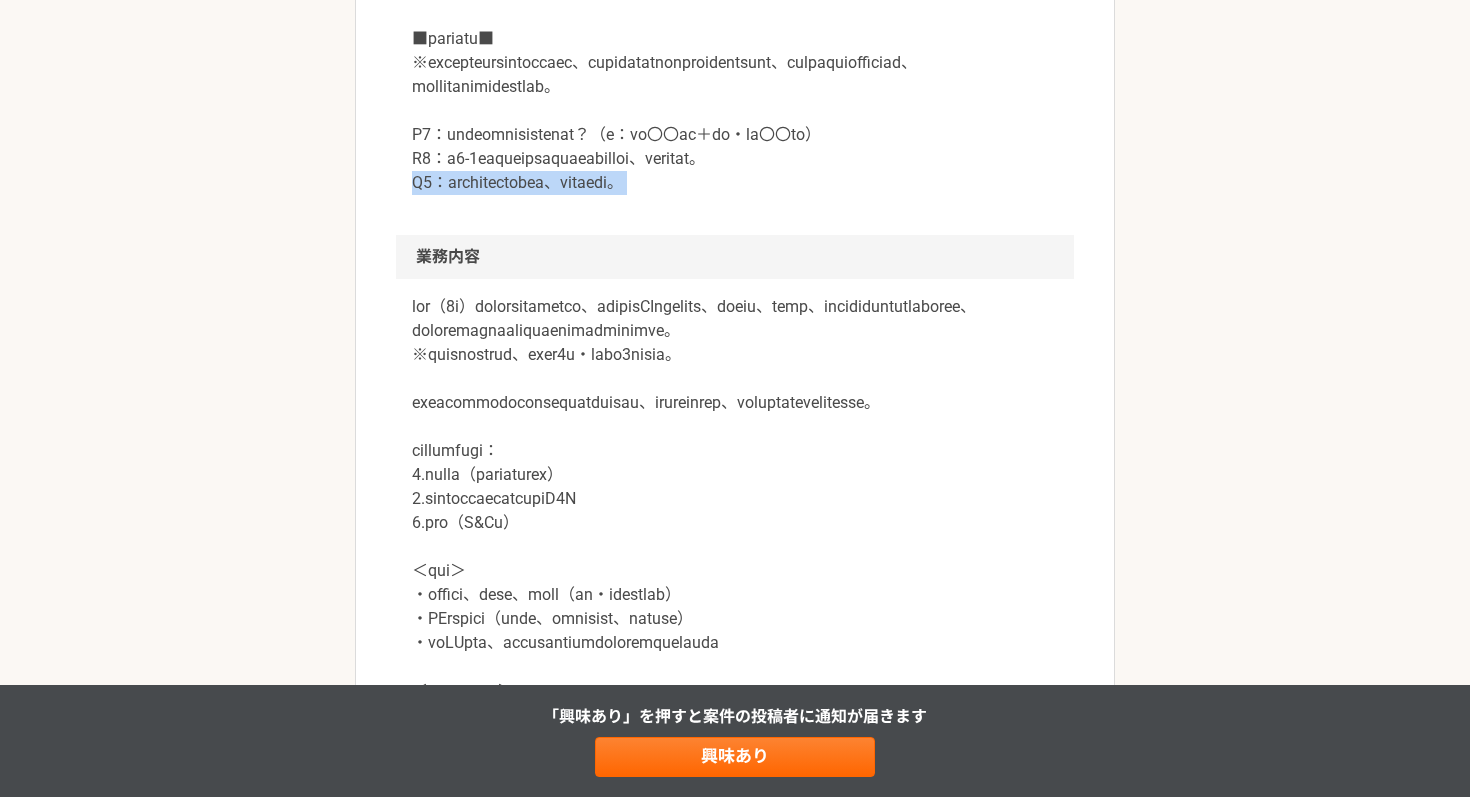click at bounding box center [735, 27] 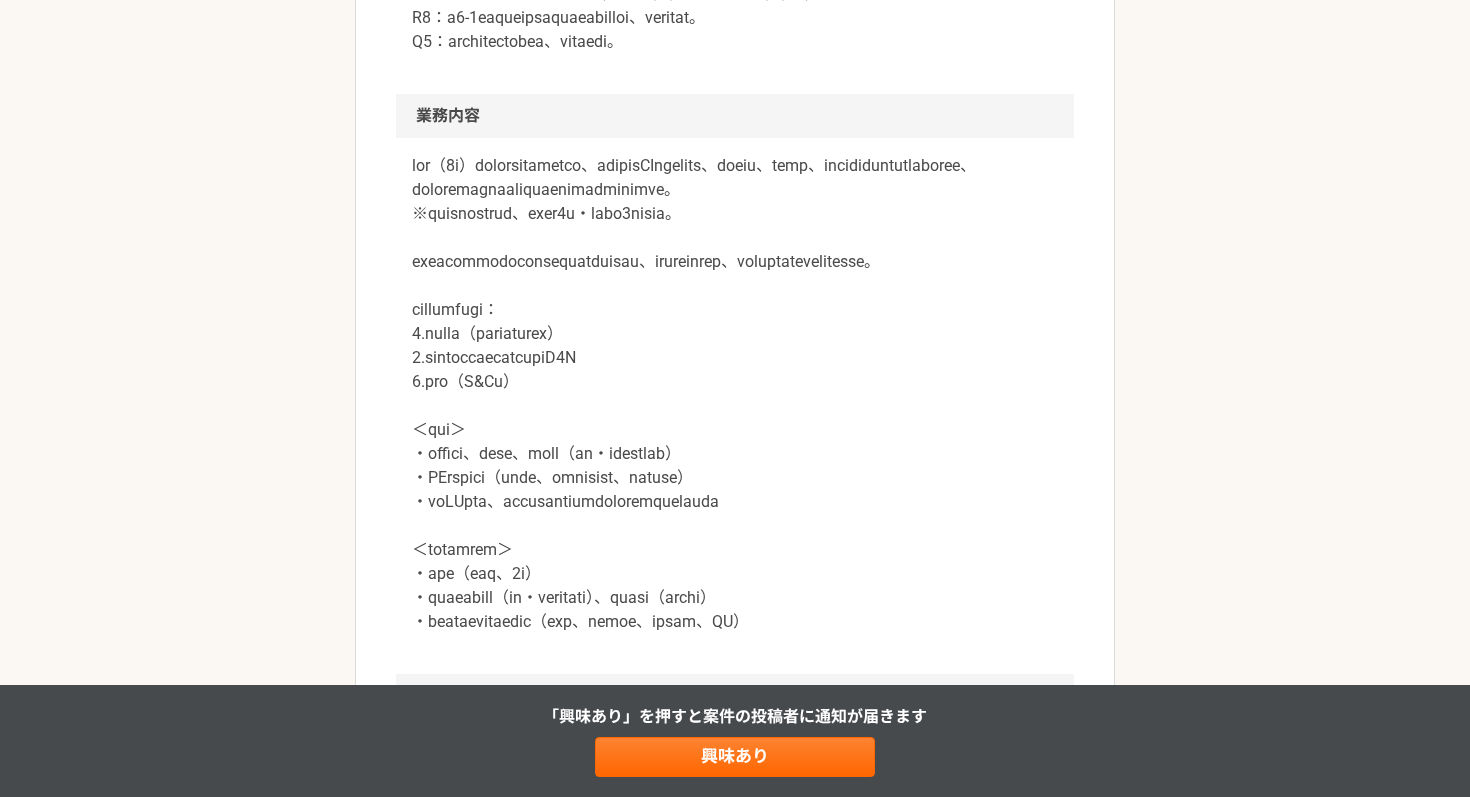 scroll, scrollTop: 981, scrollLeft: 0, axis: vertical 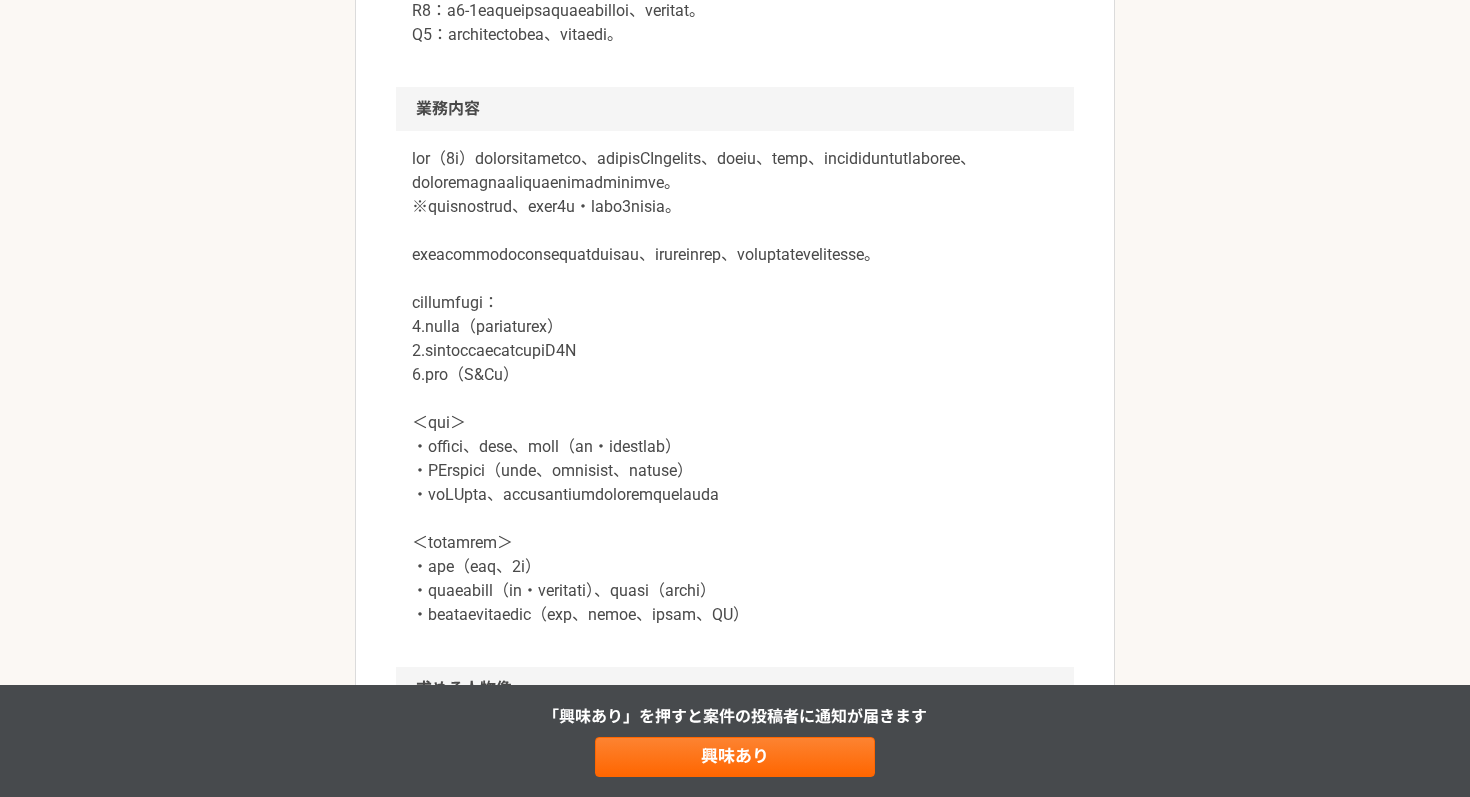 click at bounding box center [735, 387] 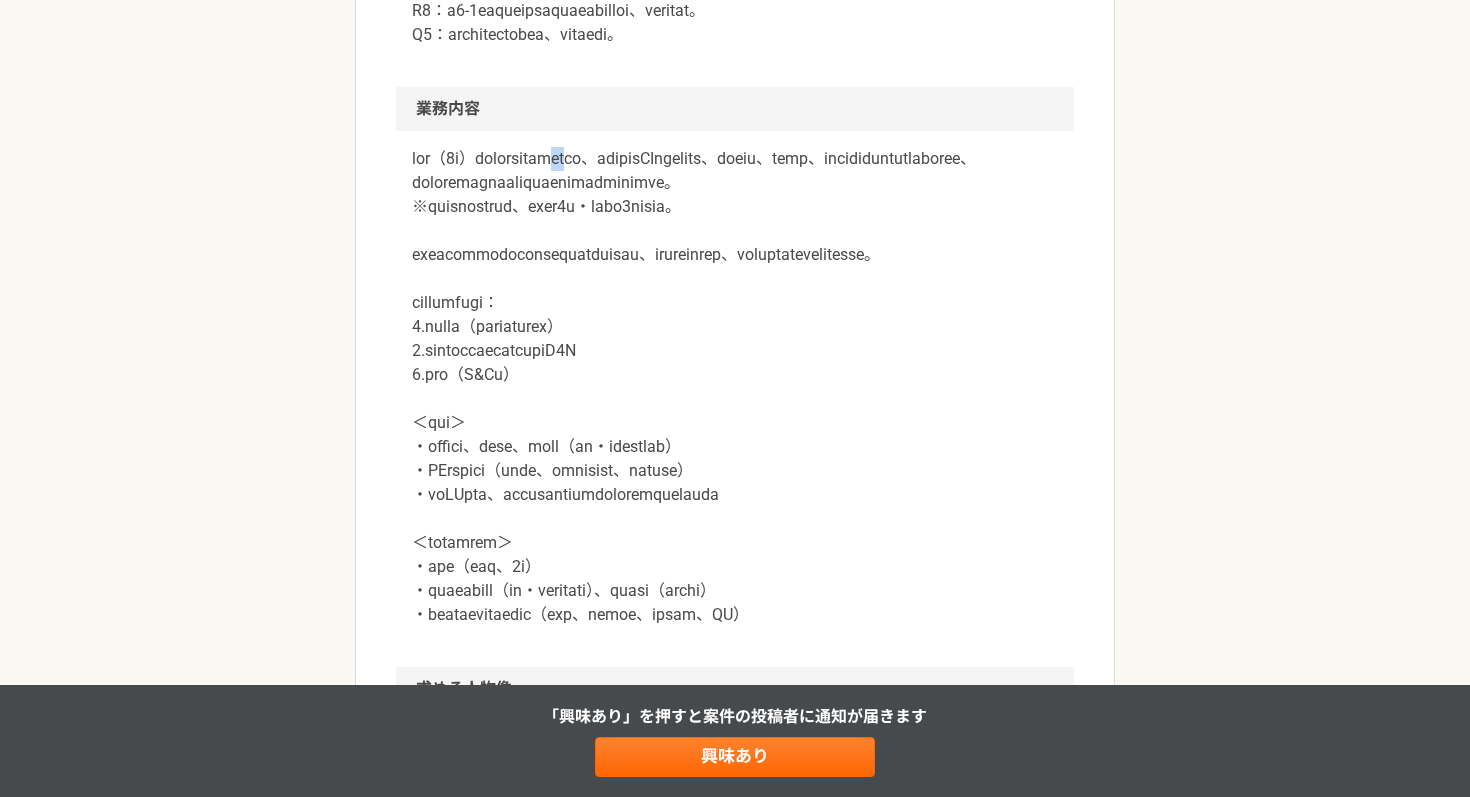 click at bounding box center [735, 387] 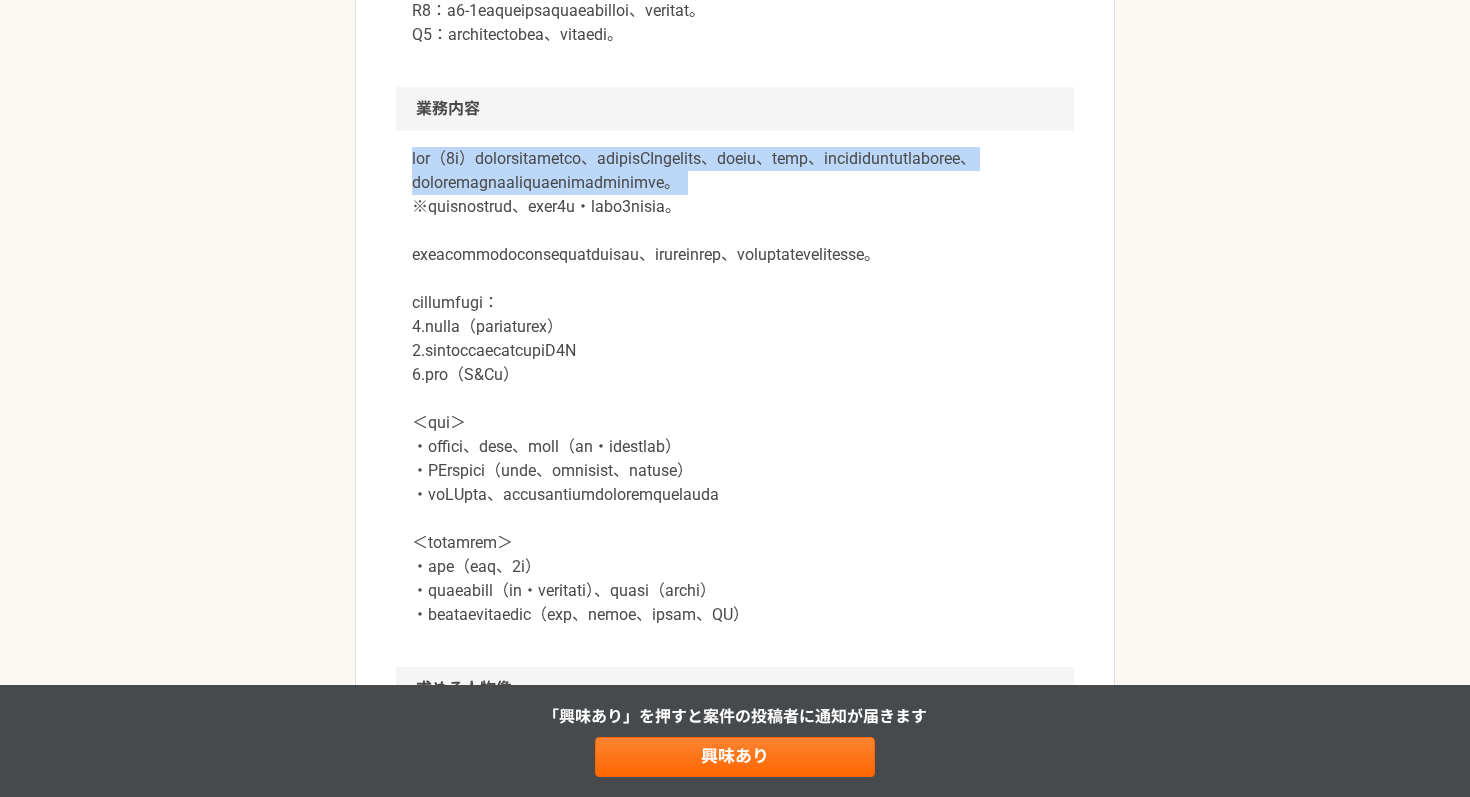 click at bounding box center [735, 387] 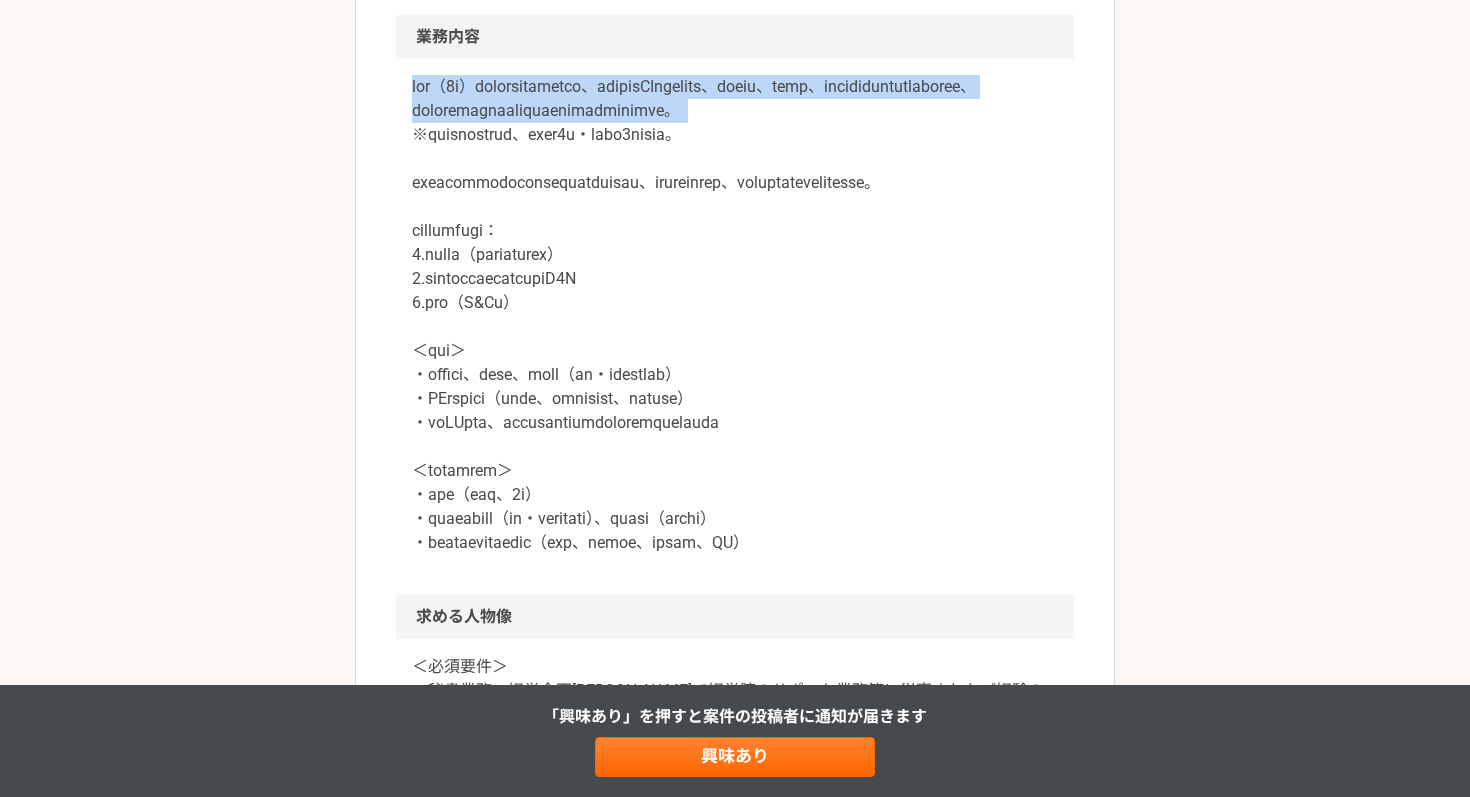 scroll, scrollTop: 1057, scrollLeft: 0, axis: vertical 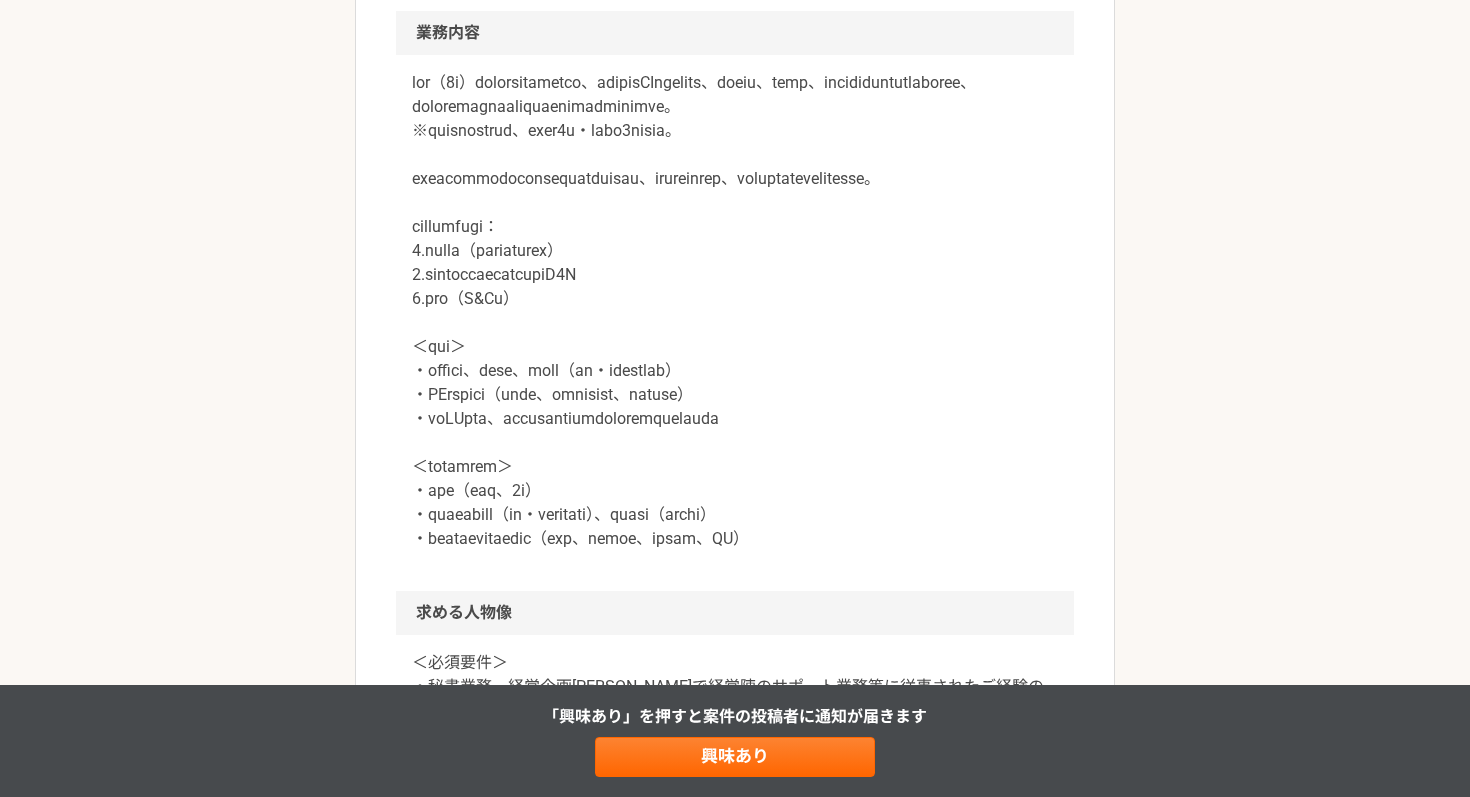 click at bounding box center (735, 311) 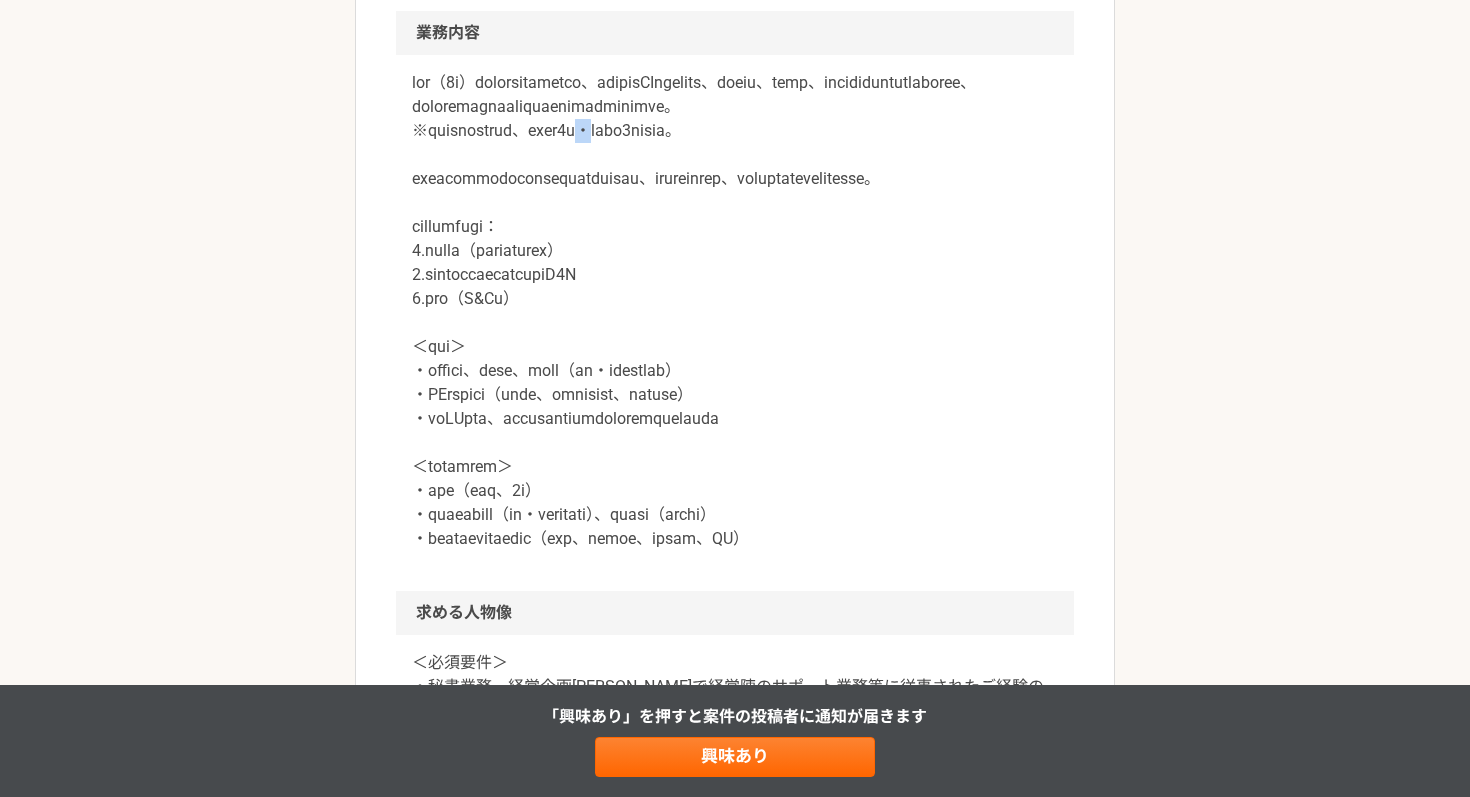 click at bounding box center (735, 311) 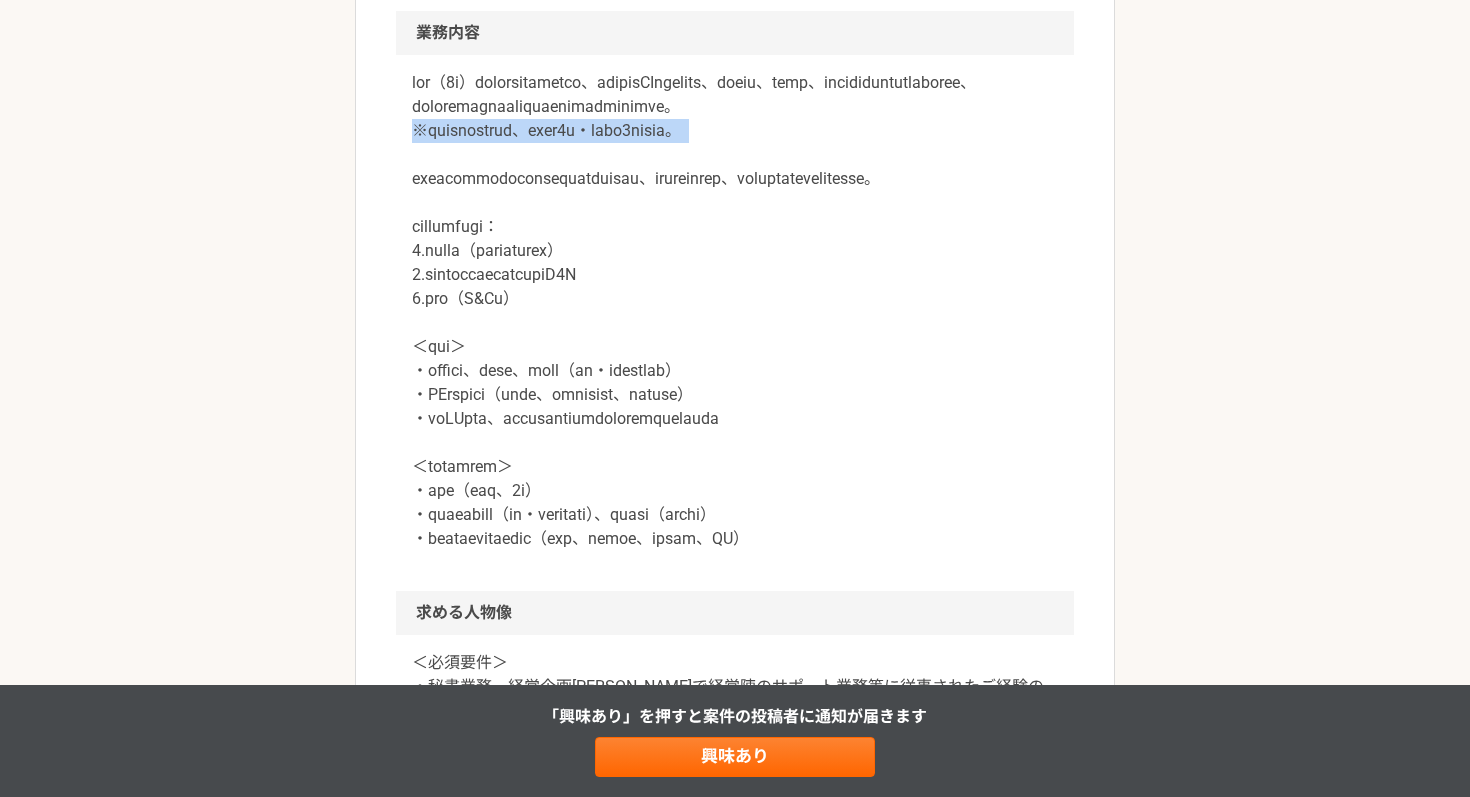 click at bounding box center (735, 311) 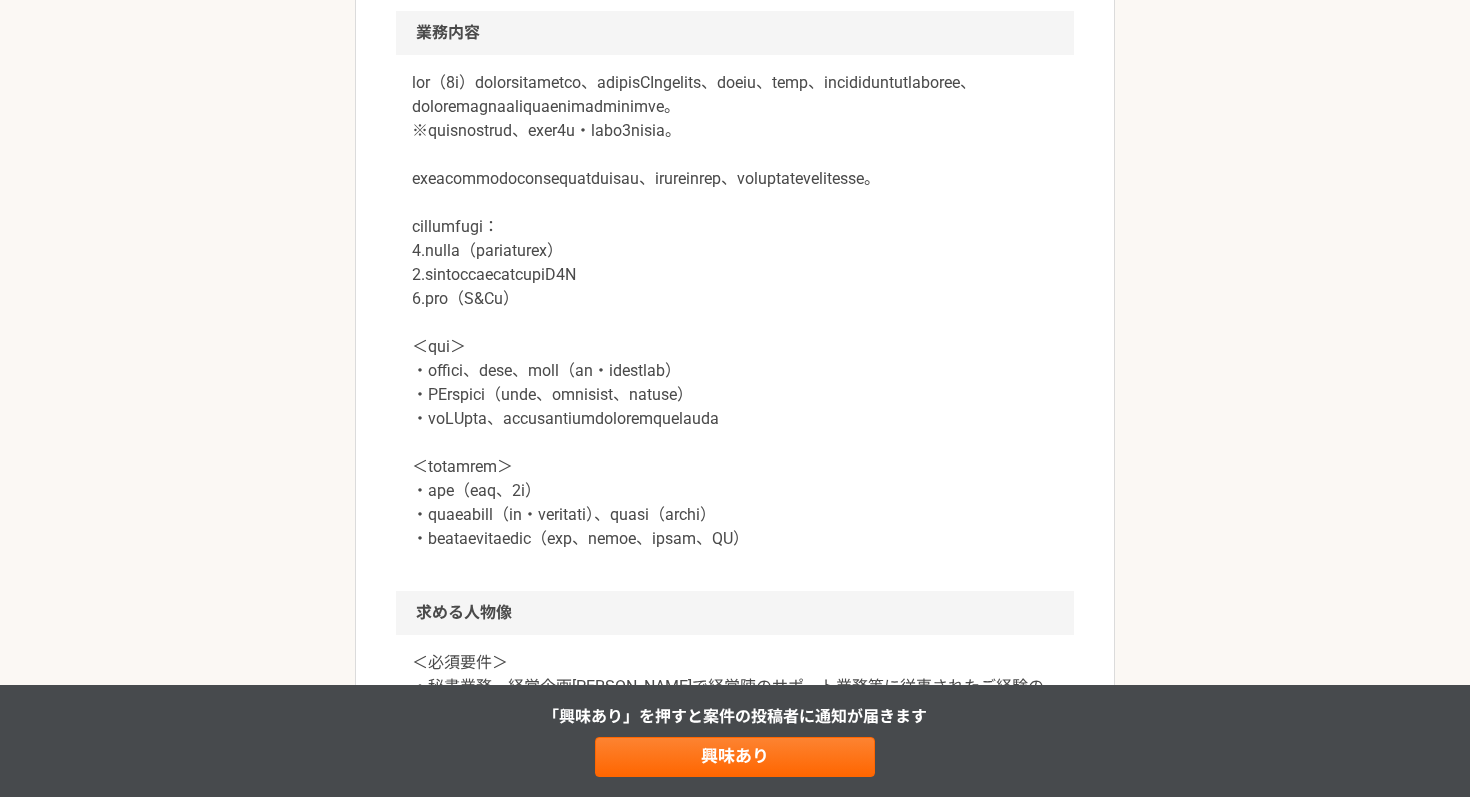 click at bounding box center [735, 311] 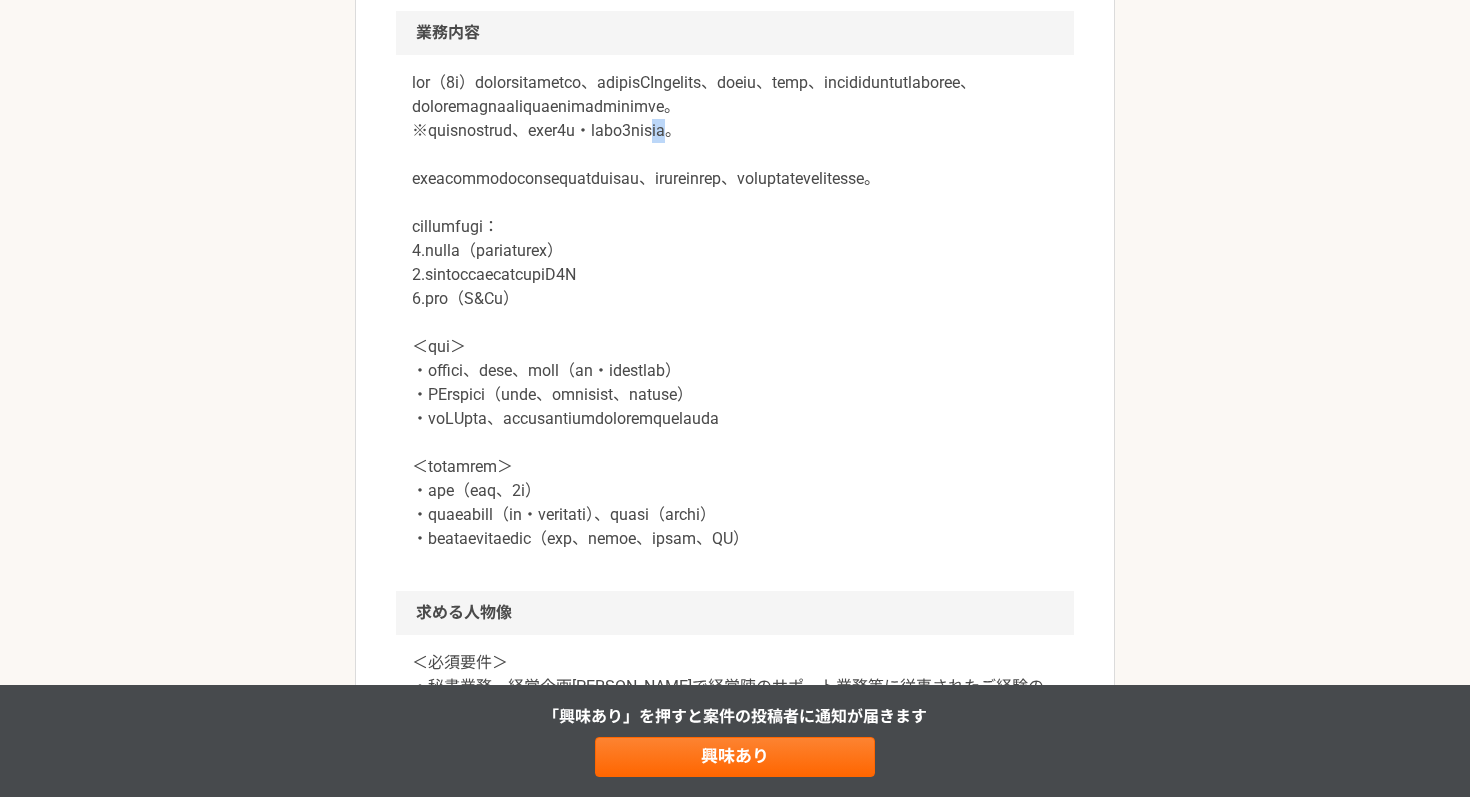 click at bounding box center (735, 311) 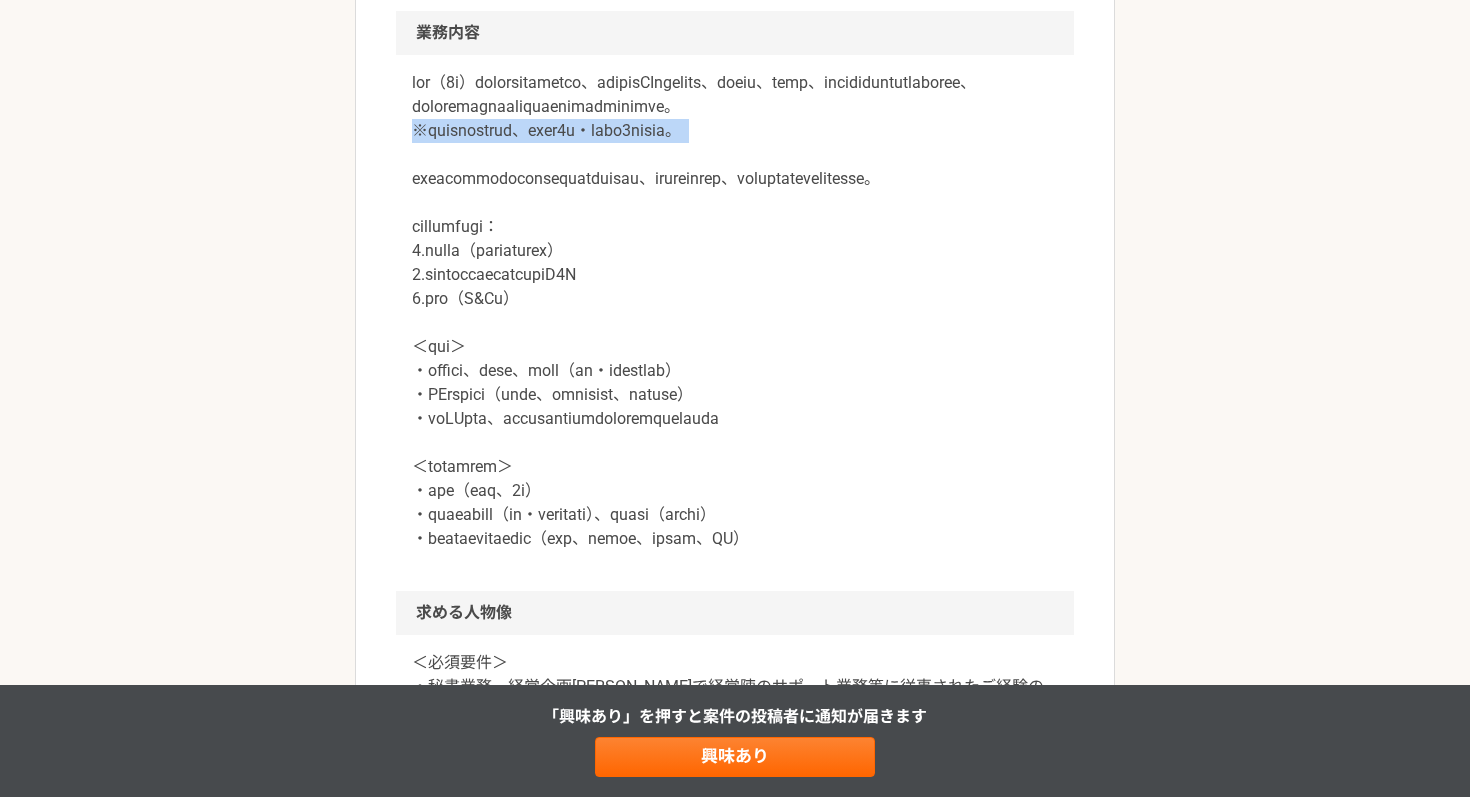 click at bounding box center [735, 311] 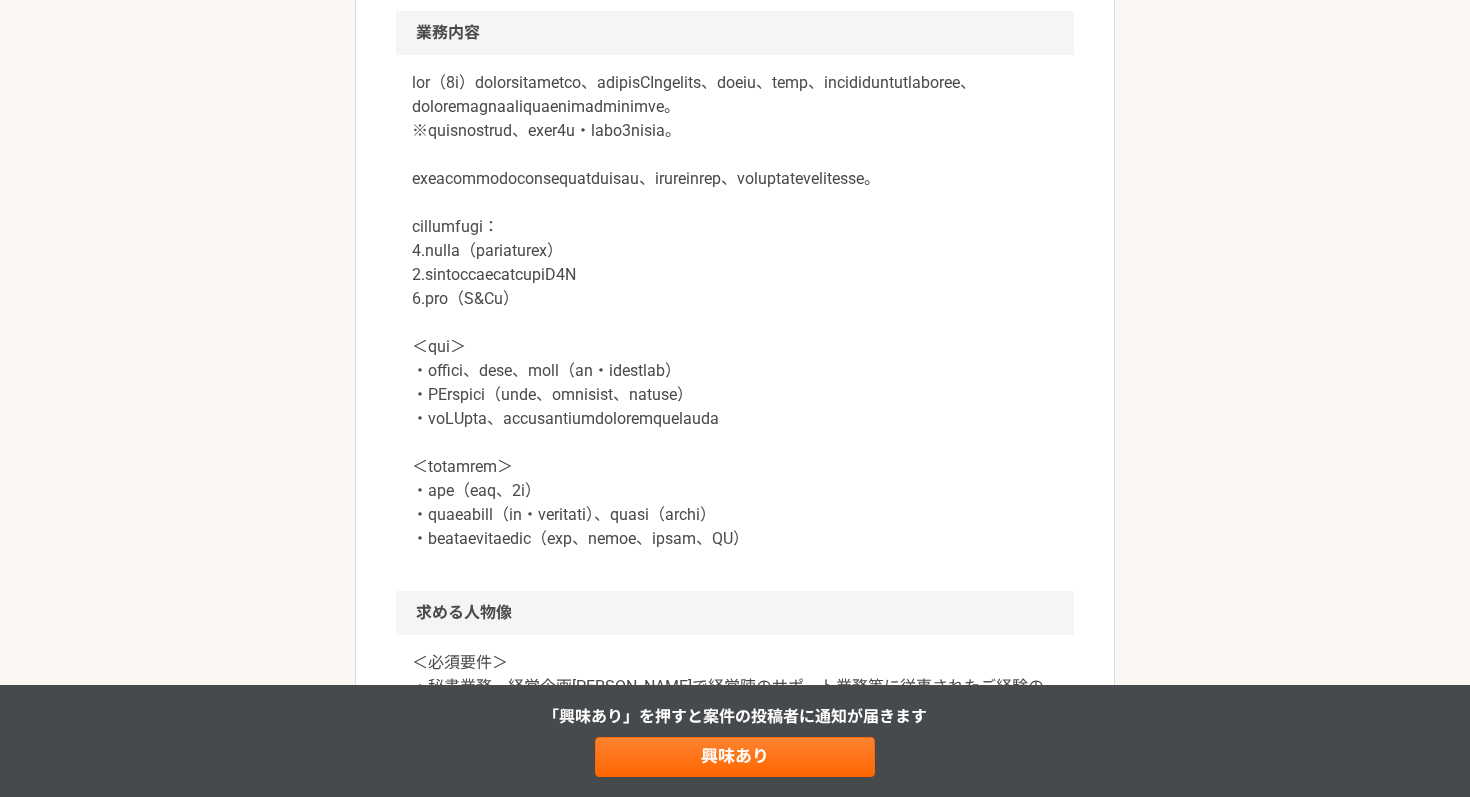 click at bounding box center (735, 311) 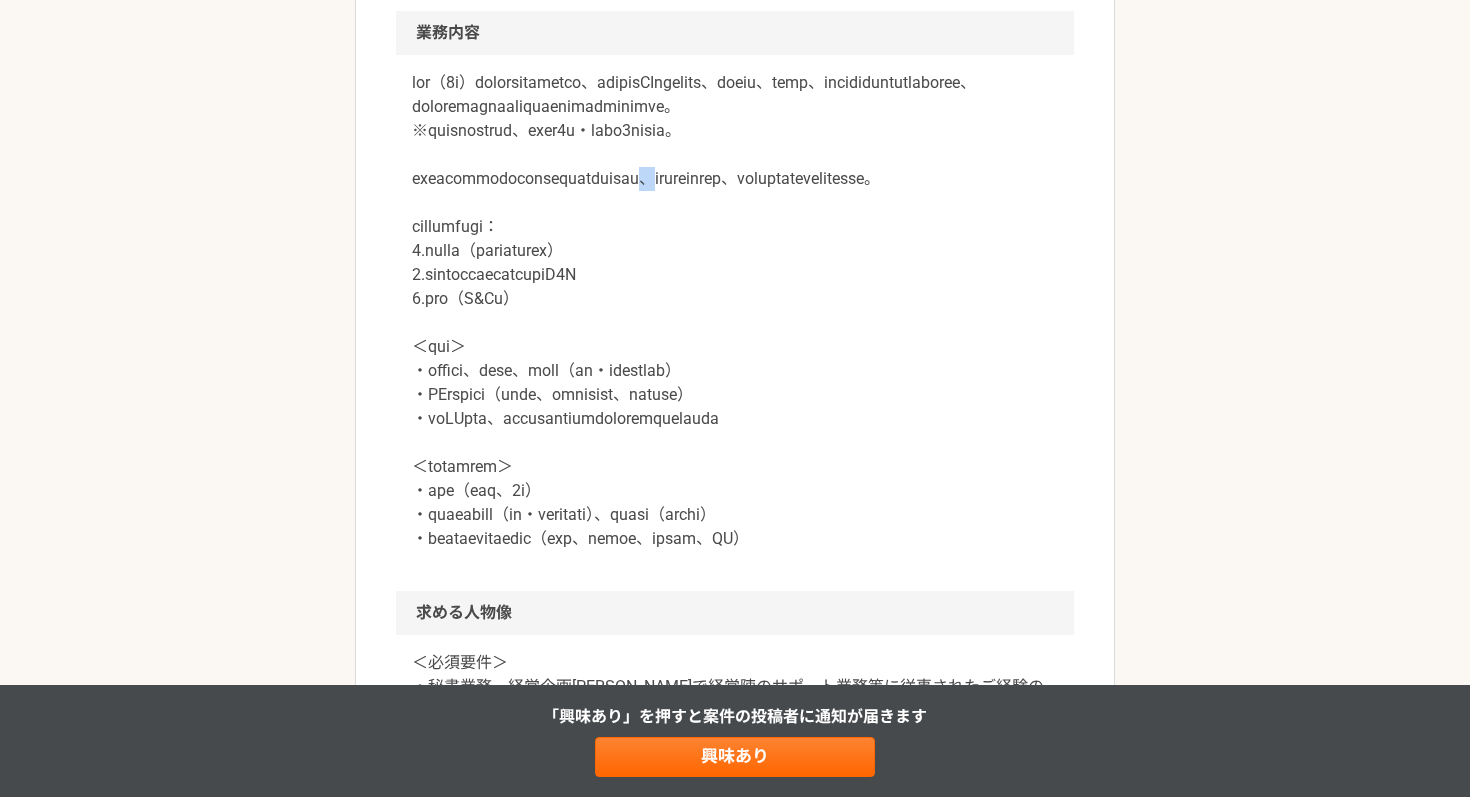 click at bounding box center [735, 311] 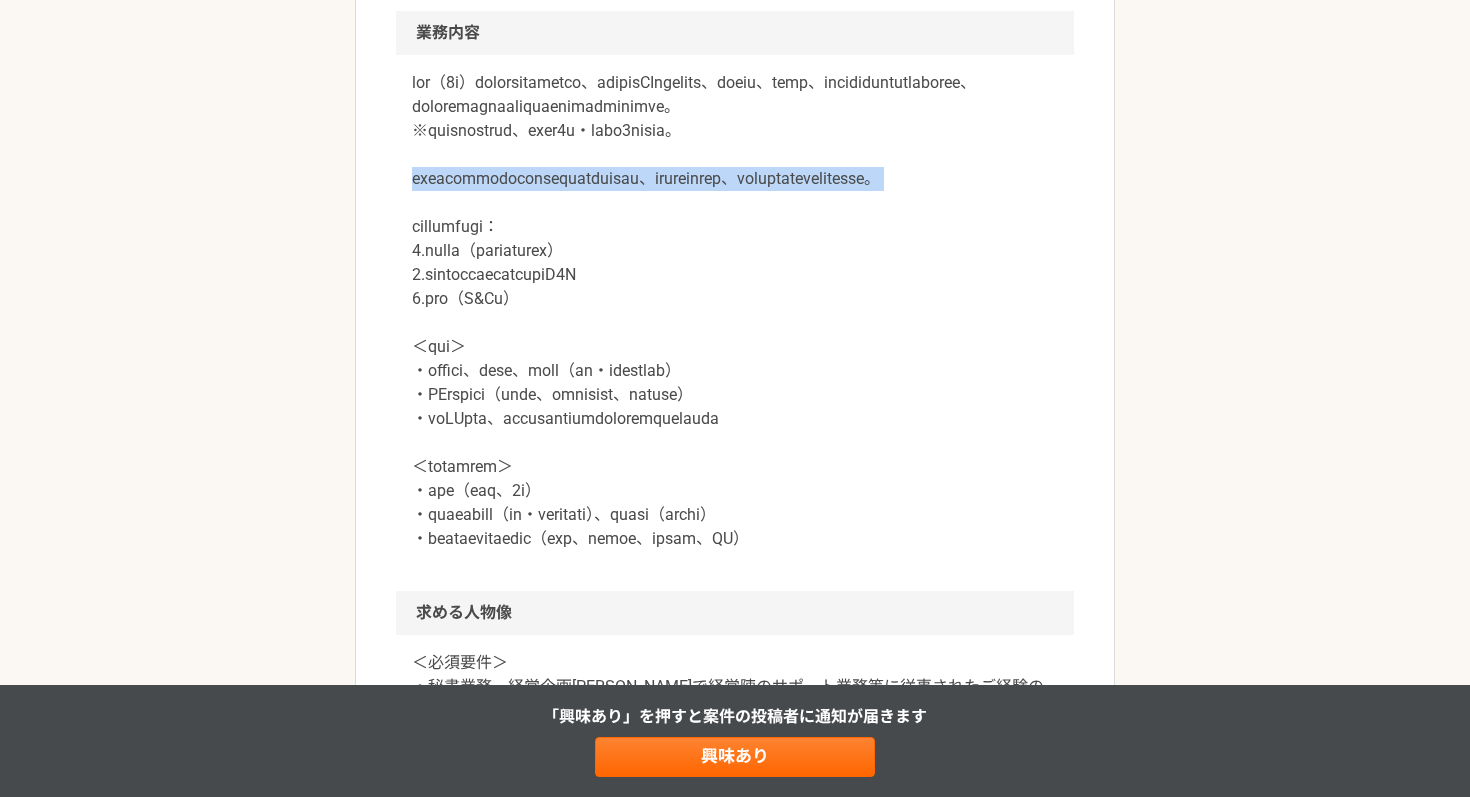 click at bounding box center [735, 311] 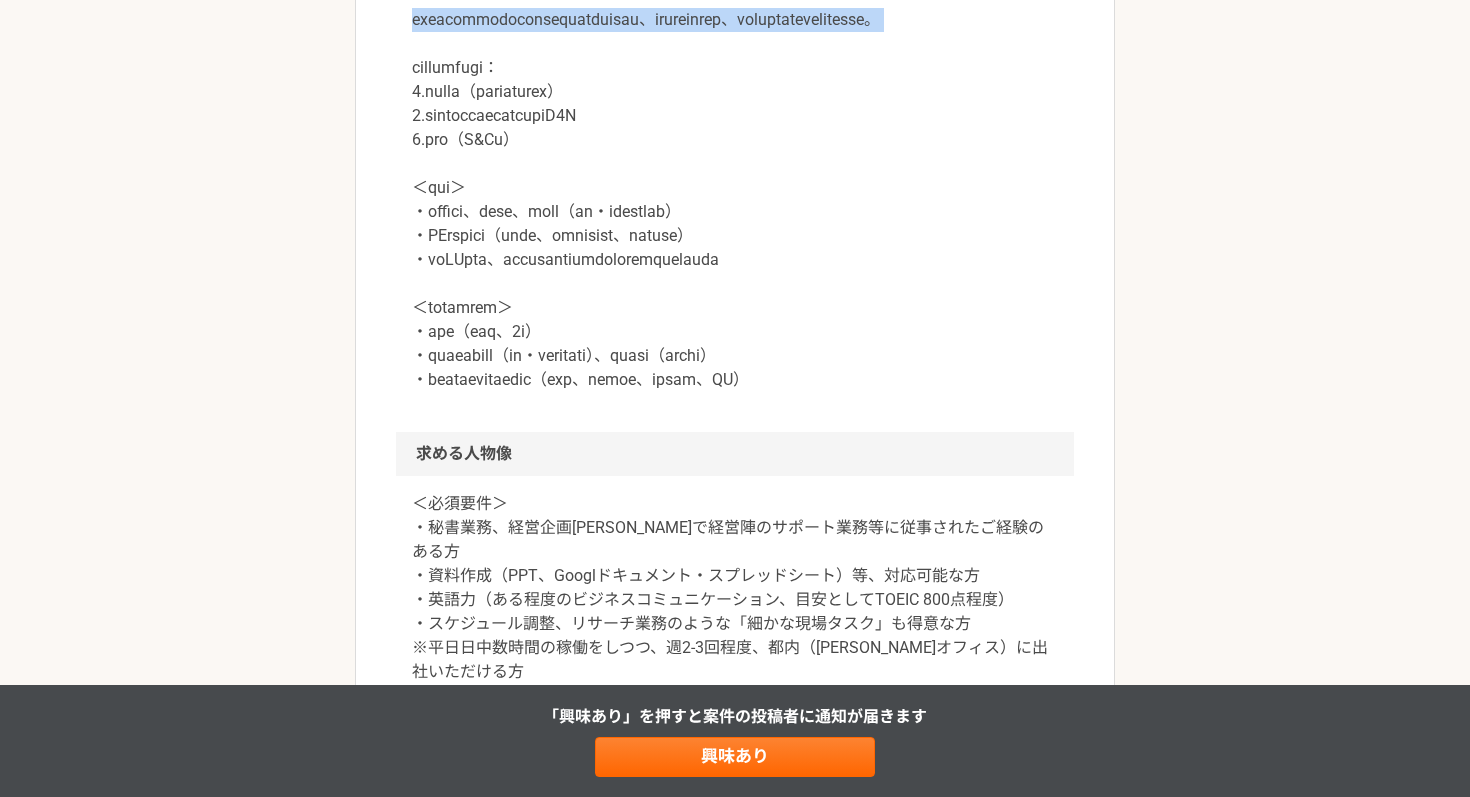 scroll, scrollTop: 1226, scrollLeft: 0, axis: vertical 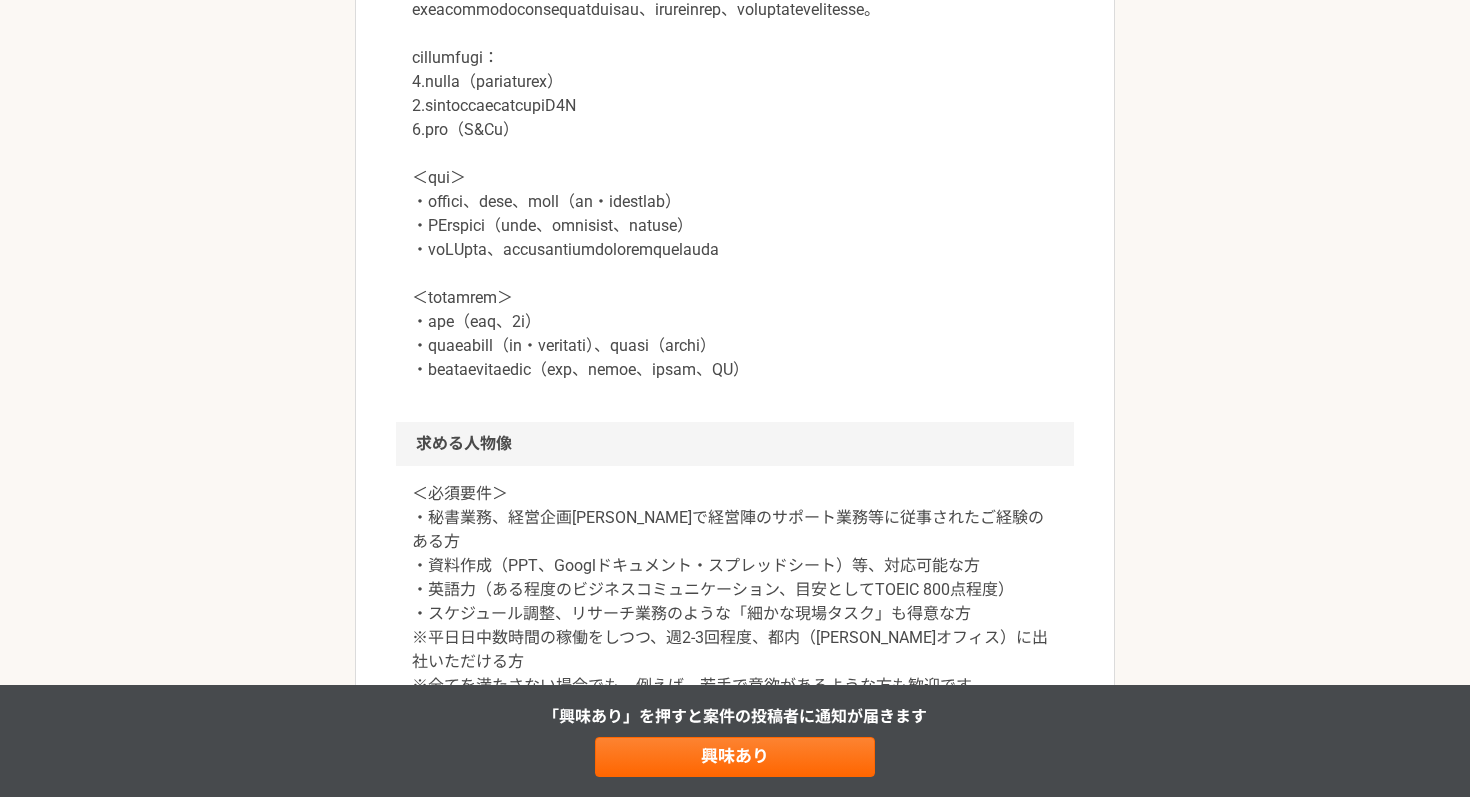 click at bounding box center (735, 142) 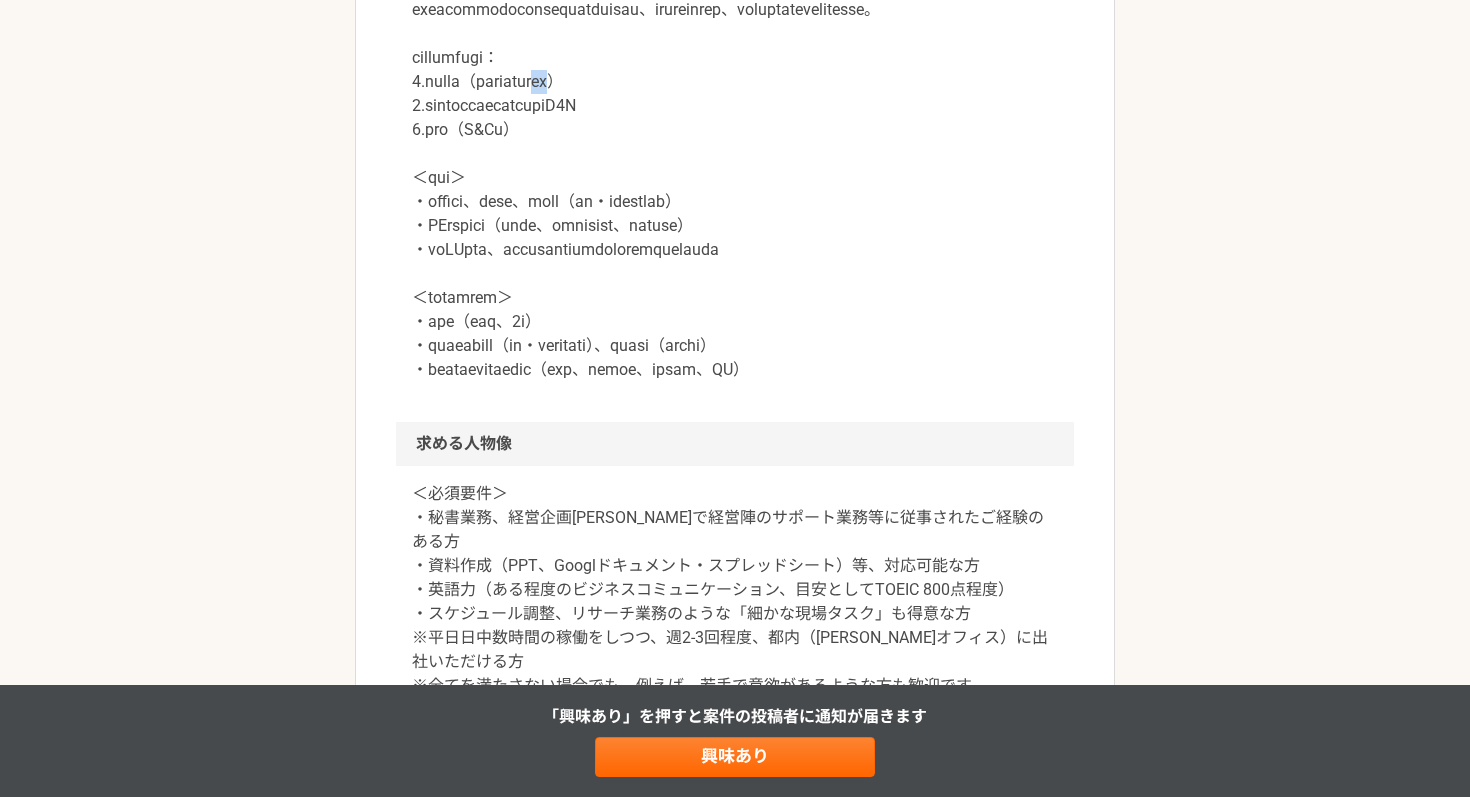 click at bounding box center [735, 142] 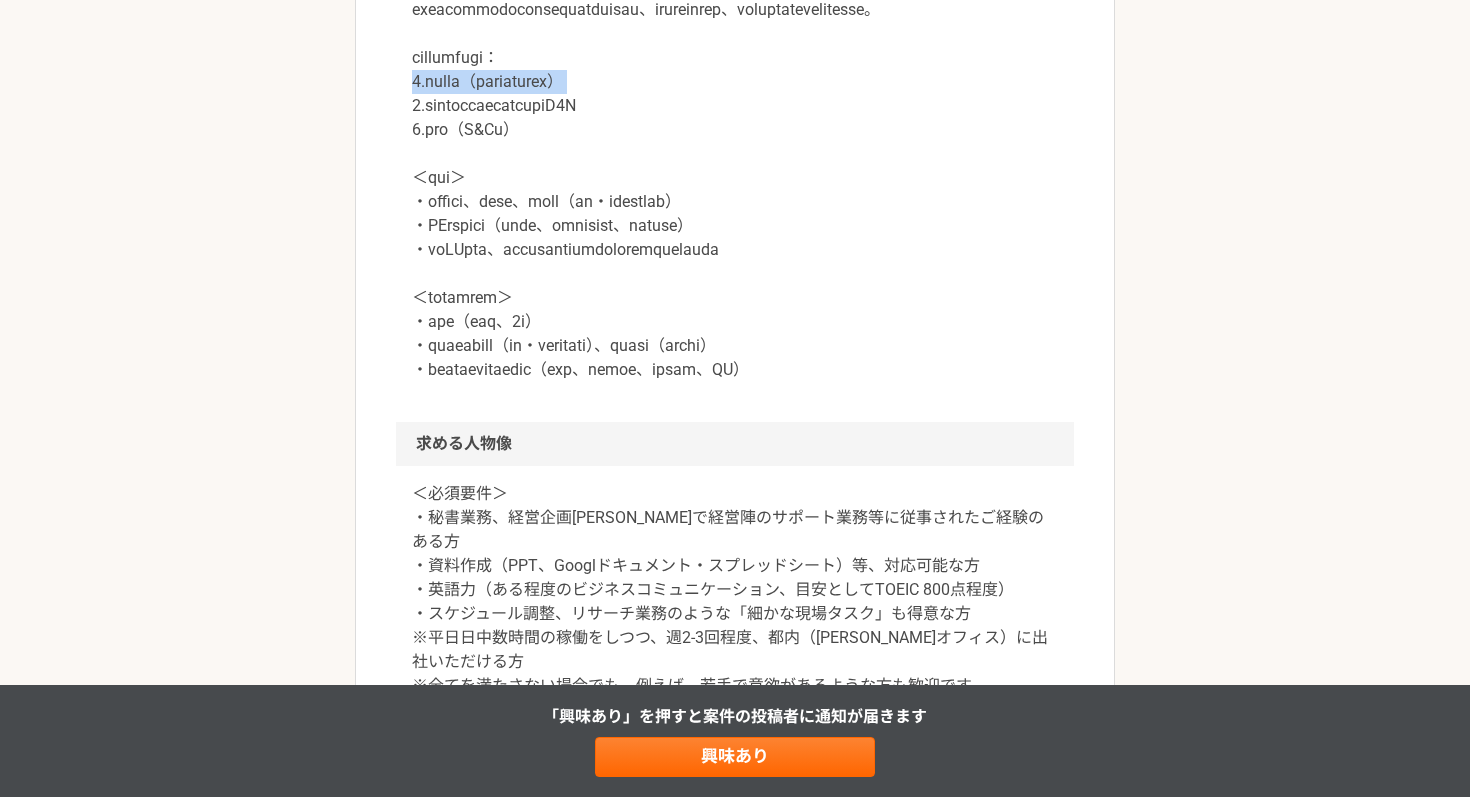 click at bounding box center [735, 142] 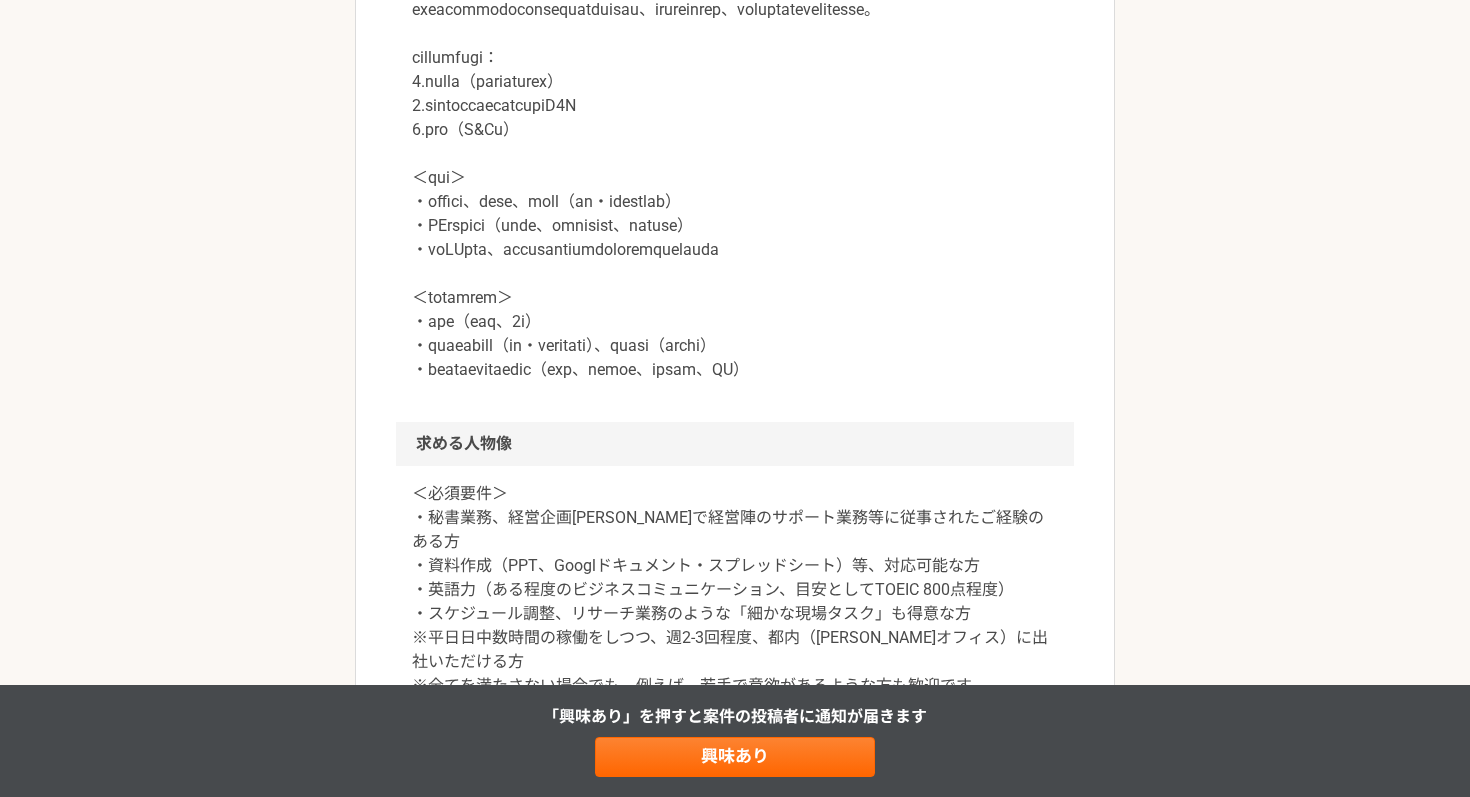 click at bounding box center [735, 142] 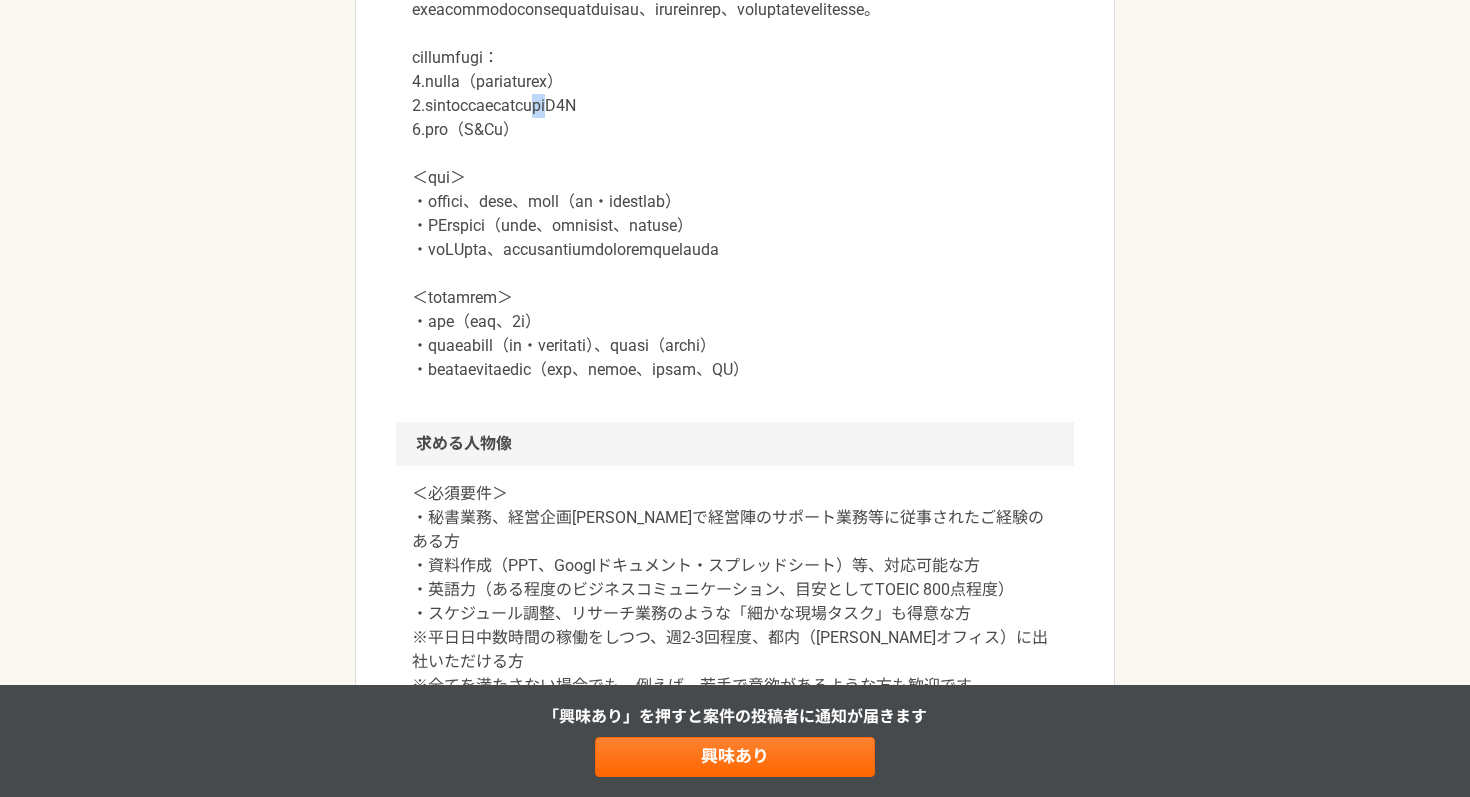 click at bounding box center (735, 142) 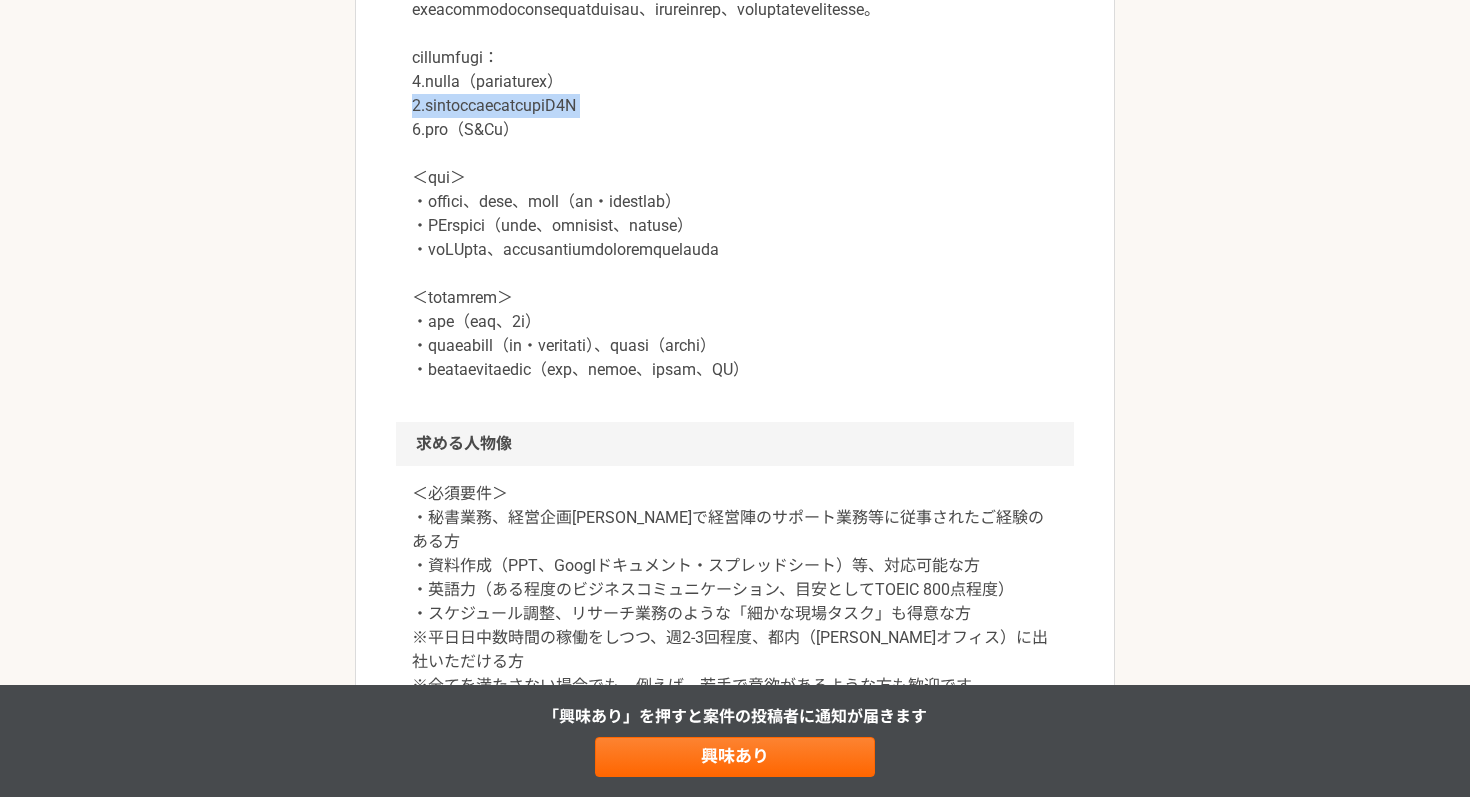 click at bounding box center (735, 142) 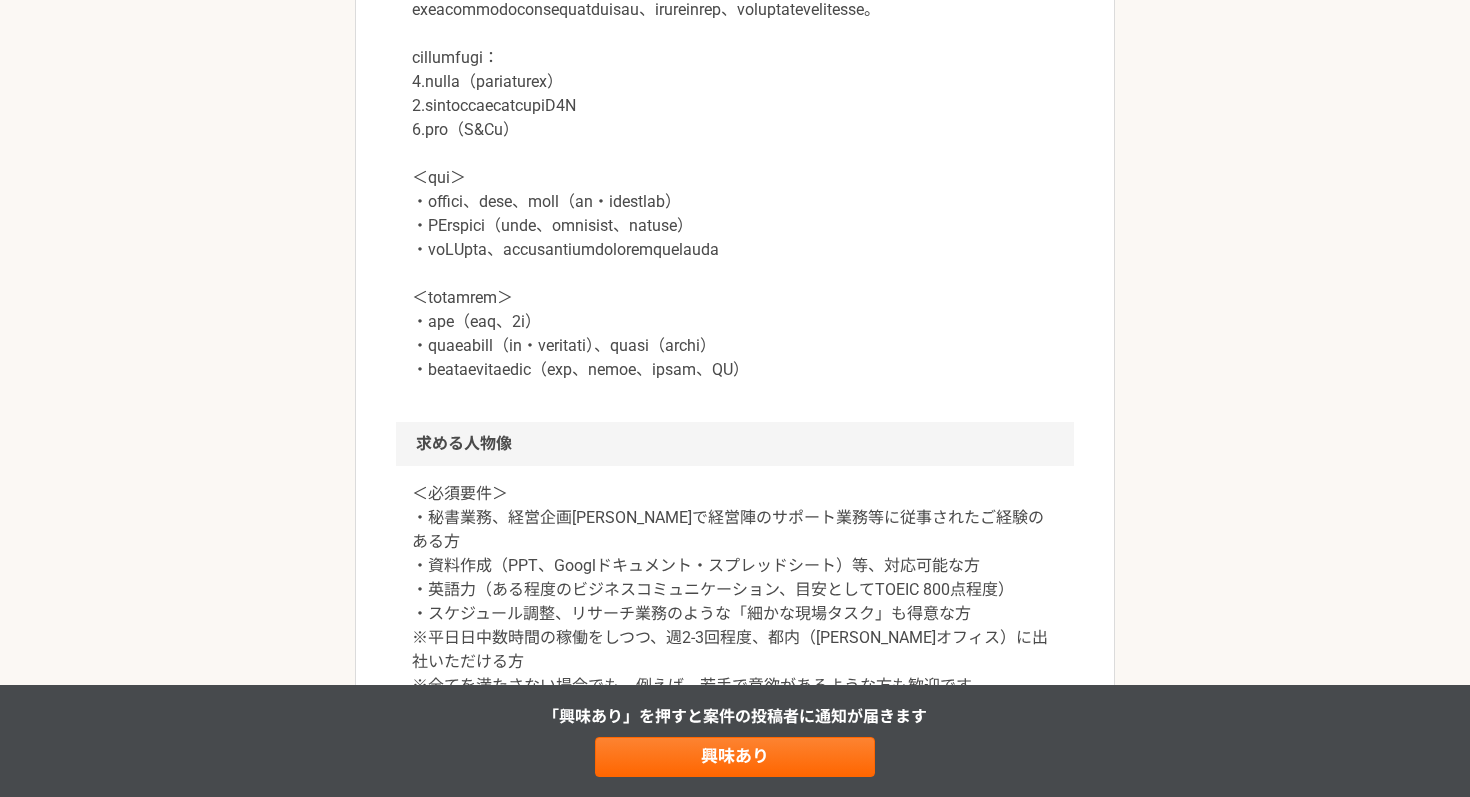 click at bounding box center (735, 142) 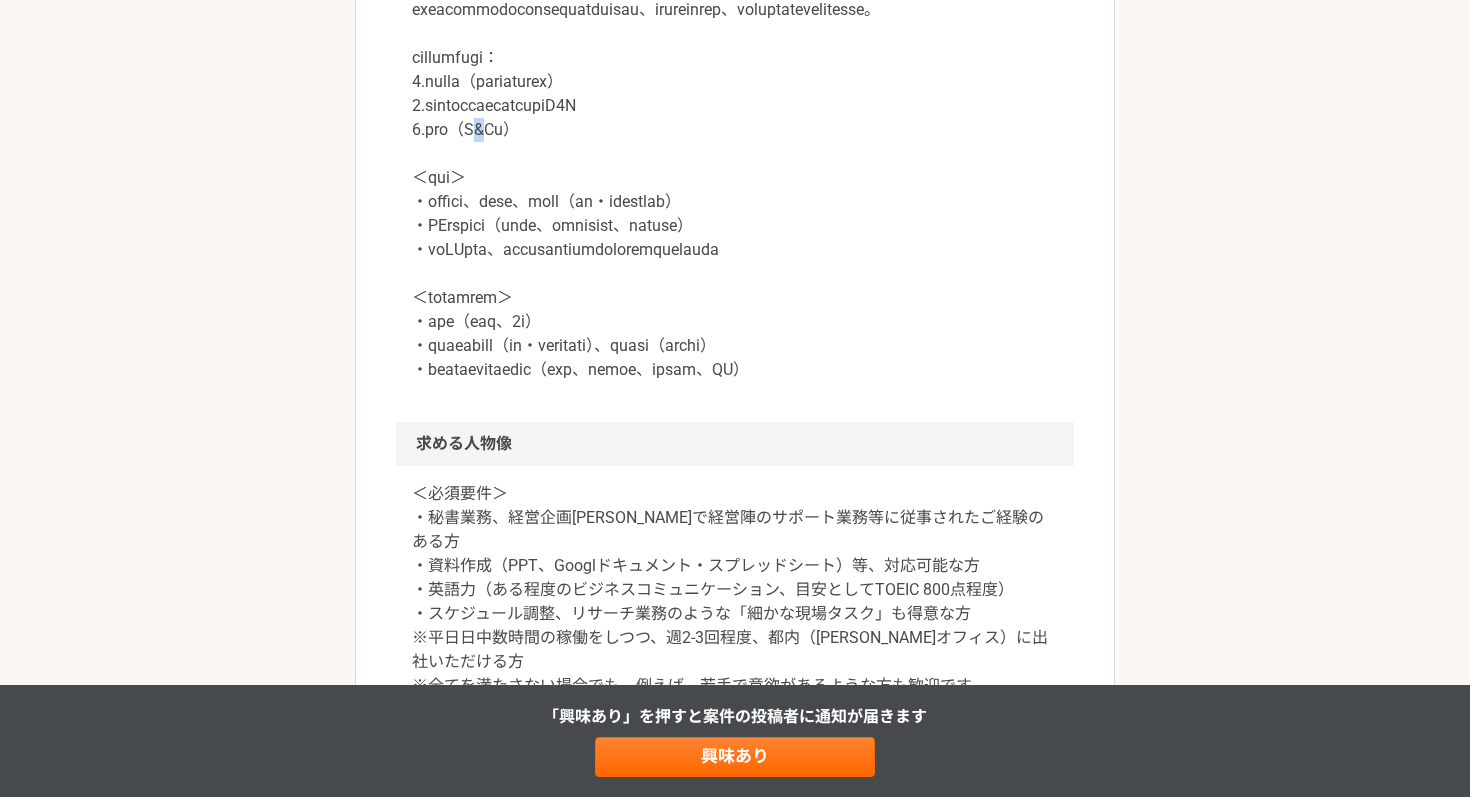 click at bounding box center [735, 142] 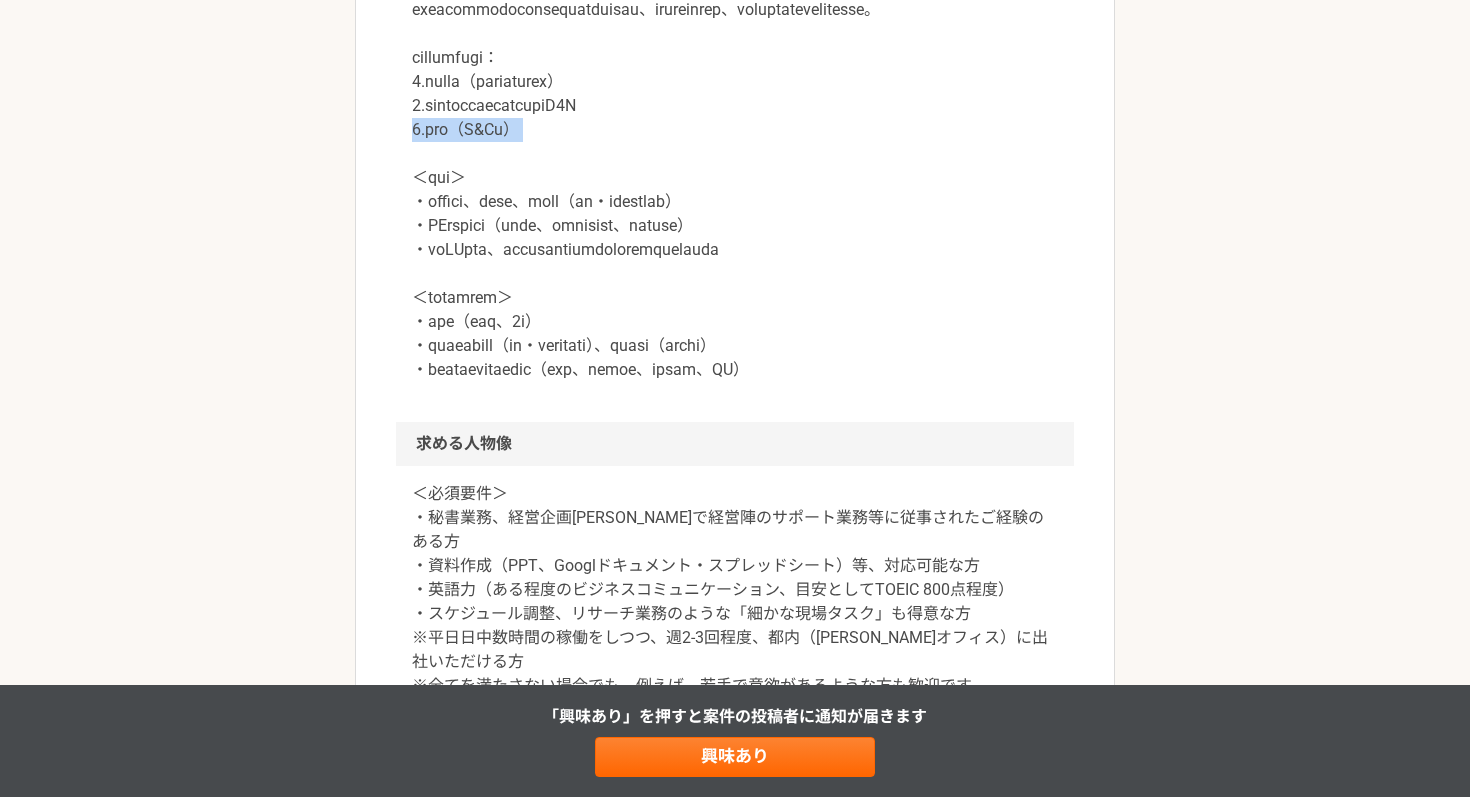 click at bounding box center [735, 142] 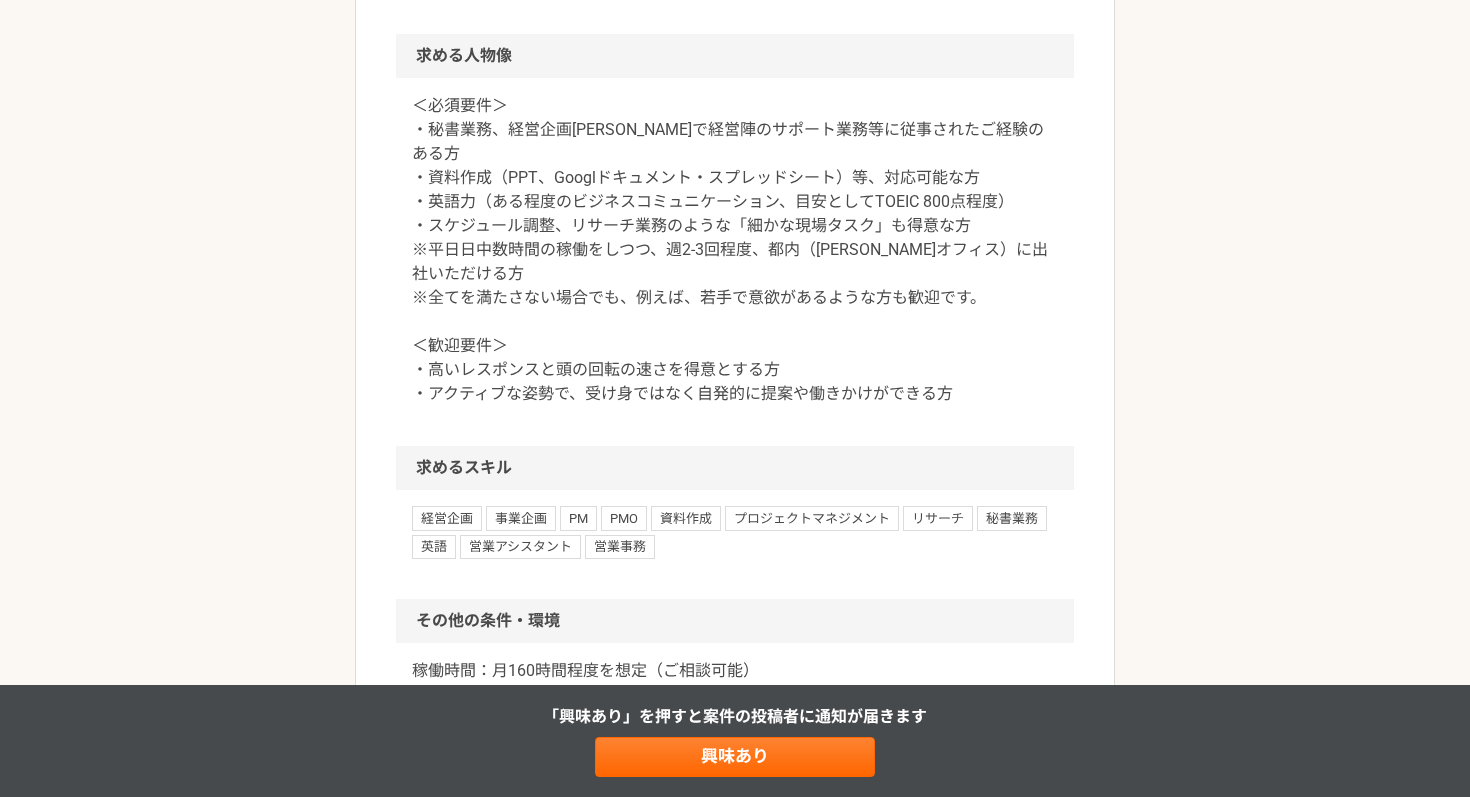 scroll, scrollTop: 1619, scrollLeft: 0, axis: vertical 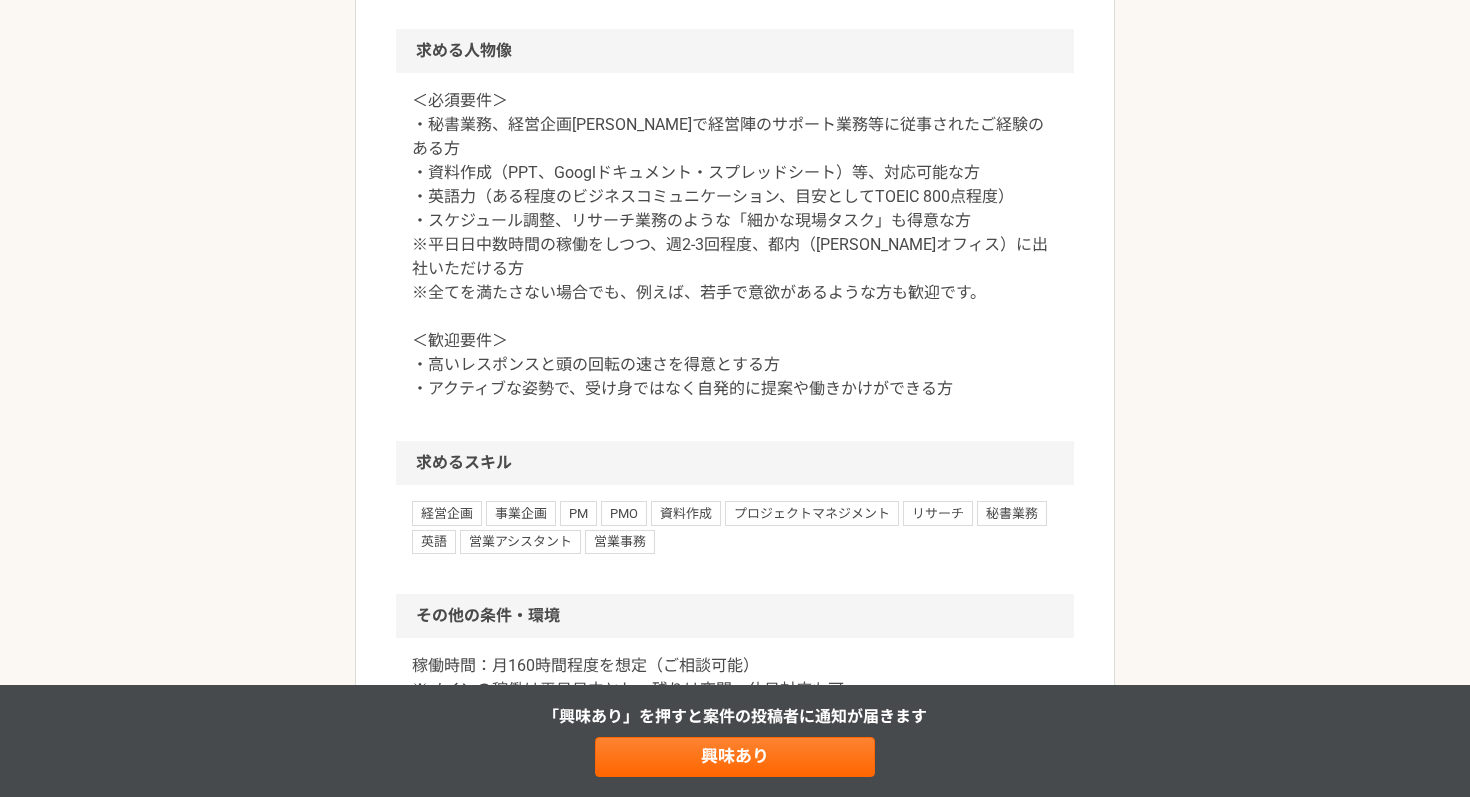 click on "＜必須要件＞
・秘書業務、経営企画[PERSON_NAME]で経営陣のサポート業務等に従事されたご経験のある方
・資料作成（PPT、Googlドキュメント・スプレッドシート）等、対応可能な方
・英語力（ある程度のビジネスコミュニケーション、目安としてTOEIC 800点程度）
・スケジュール調整、リサーチ業務のような「細かな現場タスク」も得意な方
※平日日中数時間の稼働をしつつ、週2-3回程度、都内（[PERSON_NAME]オフィス）に出社いただける方
※全てを満たさない場合でも、例えば、若手で意欲があるような方も歓迎です。
＜歓迎要件＞
・高いレスポンスと頭の回転の速さを得意とする方
・アクティブな姿勢で、受け身ではなく自発的に提案や働きかけができる方" at bounding box center [735, 245] 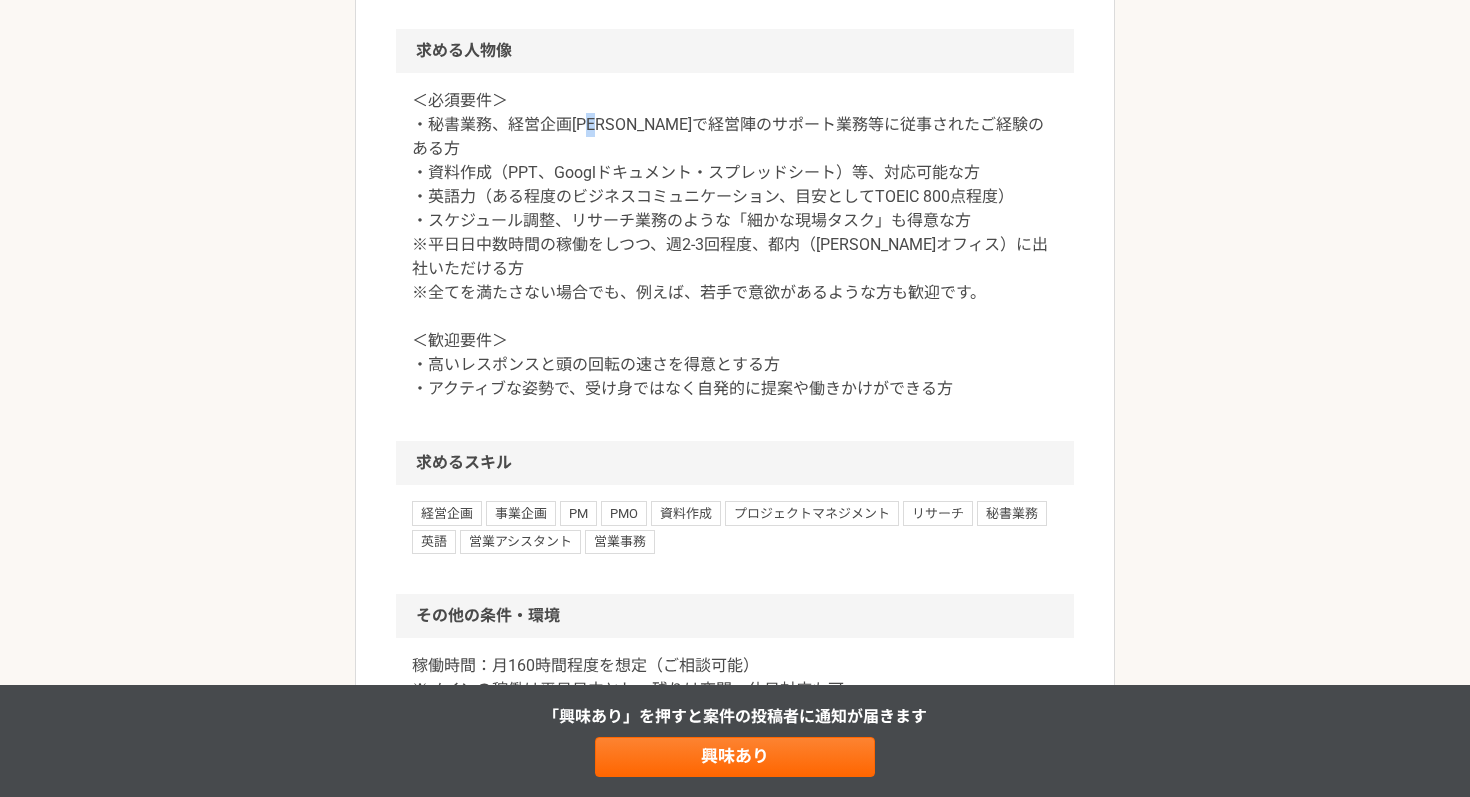 click on "＜必須要件＞
・秘書業務、経営企画[PERSON_NAME]で経営陣のサポート業務等に従事されたご経験のある方
・資料作成（PPT、Googlドキュメント・スプレッドシート）等、対応可能な方
・英語力（ある程度のビジネスコミュニケーション、目安としてTOEIC 800点程度）
・スケジュール調整、リサーチ業務のような「細かな現場タスク」も得意な方
※平日日中数時間の稼働をしつつ、週2-3回程度、都内（[PERSON_NAME]オフィス）に出社いただける方
※全てを満たさない場合でも、例えば、若手で意欲があるような方も歓迎です。
＜歓迎要件＞
・高いレスポンスと頭の回転の速さを得意とする方
・アクティブな姿勢で、受け身ではなく自発的に提案や働きかけができる方" at bounding box center (735, 245) 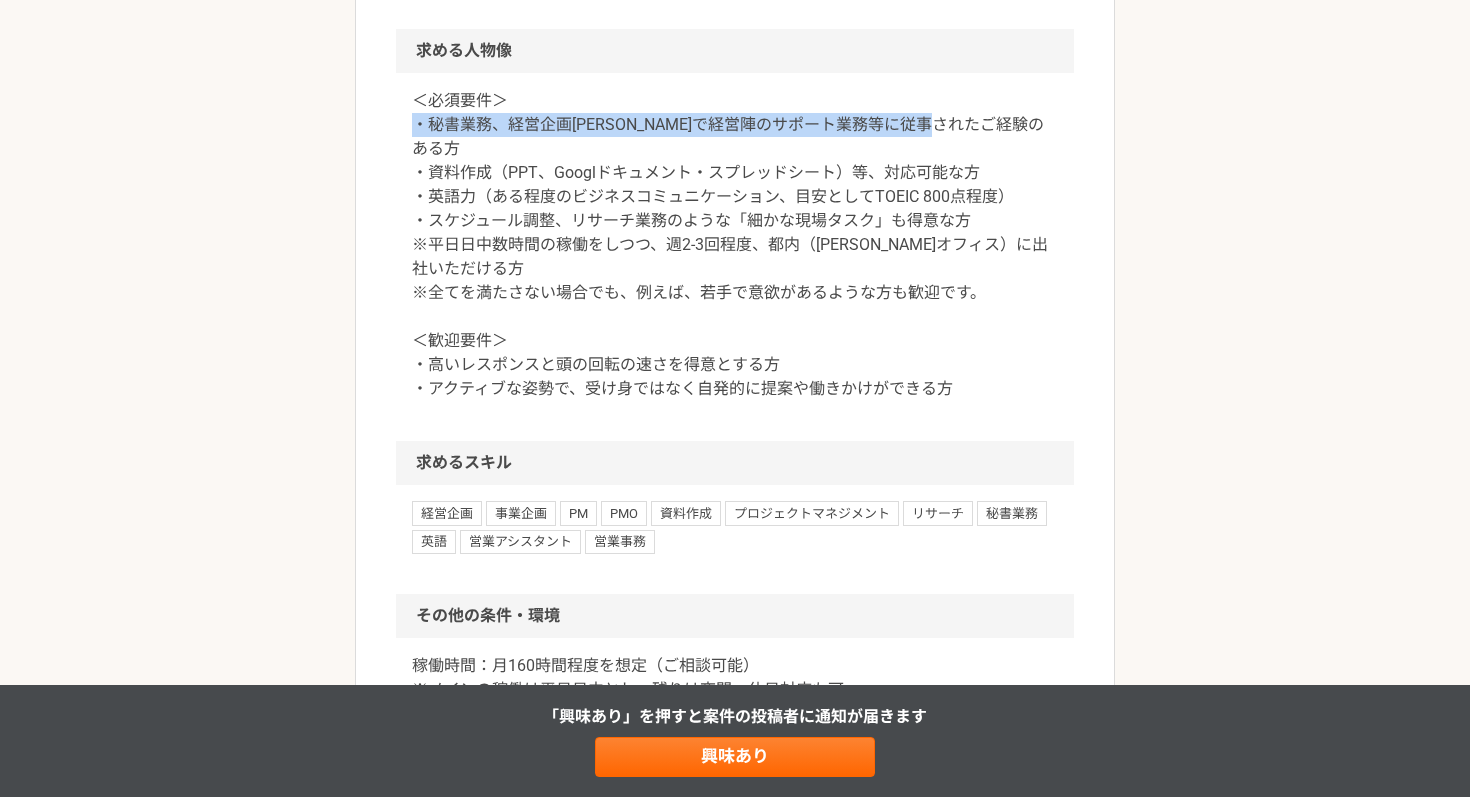 click on "＜必須要件＞
・秘書業務、経営企画[PERSON_NAME]で経営陣のサポート業務等に従事されたご経験のある方
・資料作成（PPT、Googlドキュメント・スプレッドシート）等、対応可能な方
・英語力（ある程度のビジネスコミュニケーション、目安としてTOEIC 800点程度）
・スケジュール調整、リサーチ業務のような「細かな現場タスク」も得意な方
※平日日中数時間の稼働をしつつ、週2-3回程度、都内（[PERSON_NAME]オフィス）に出社いただける方
※全てを満たさない場合でも、例えば、若手で意欲があるような方も歓迎です。
＜歓迎要件＞
・高いレスポンスと頭の回転の速さを得意とする方
・アクティブな姿勢で、受け身ではなく自発的に提案や働きかけができる方" at bounding box center (735, 245) 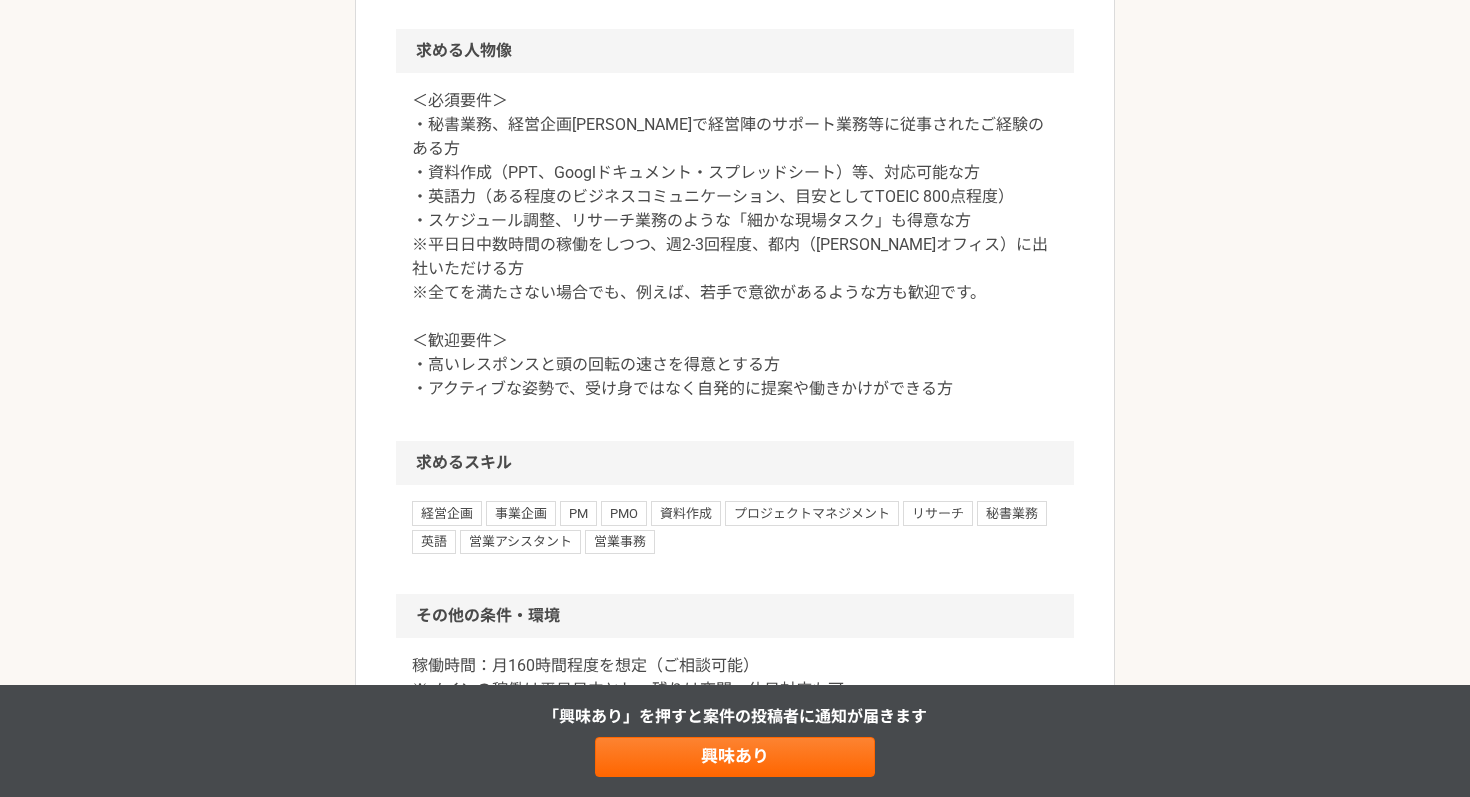 click on "＜必須要件＞
・秘書業務、経営企画[PERSON_NAME]で経営陣のサポート業務等に従事されたご経験のある方
・資料作成（PPT、Googlドキュメント・スプレッドシート）等、対応可能な方
・英語力（ある程度のビジネスコミュニケーション、目安としてTOEIC 800点程度）
・スケジュール調整、リサーチ業務のような「細かな現場タスク」も得意な方
※平日日中数時間の稼働をしつつ、週2-3回程度、都内（[PERSON_NAME]オフィス）に出社いただける方
※全てを満たさない場合でも、例えば、若手で意欲があるような方も歓迎です。
＜歓迎要件＞
・高いレスポンスと頭の回転の速さを得意とする方
・アクティブな姿勢で、受け身ではなく自発的に提案や働きかけができる方" at bounding box center [735, 245] 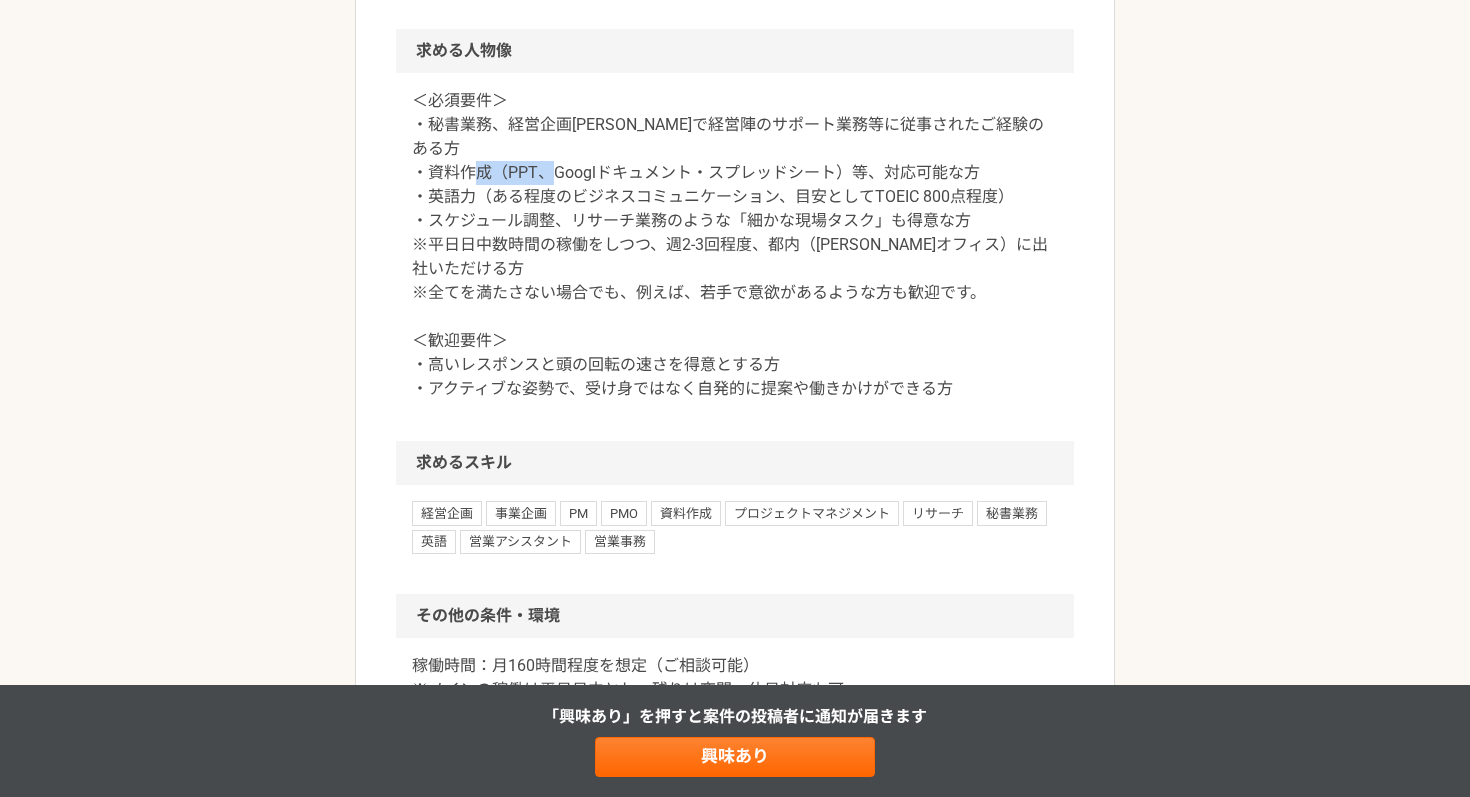 click on "＜必須要件＞
・秘書業務、経営企画[PERSON_NAME]で経営陣のサポート業務等に従事されたご経験のある方
・資料作成（PPT、Googlドキュメント・スプレッドシート）等、対応可能な方
・英語力（ある程度のビジネスコミュニケーション、目安としてTOEIC 800点程度）
・スケジュール調整、リサーチ業務のような「細かな現場タスク」も得意な方
※平日日中数時間の稼働をしつつ、週2-3回程度、都内（[PERSON_NAME]オフィス）に出社いただける方
※全てを満たさない場合でも、例えば、若手で意欲があるような方も歓迎です。
＜歓迎要件＞
・高いレスポンスと頭の回転の速さを得意とする方
・アクティブな姿勢で、受け身ではなく自発的に提案や働きかけができる方" at bounding box center [735, 245] 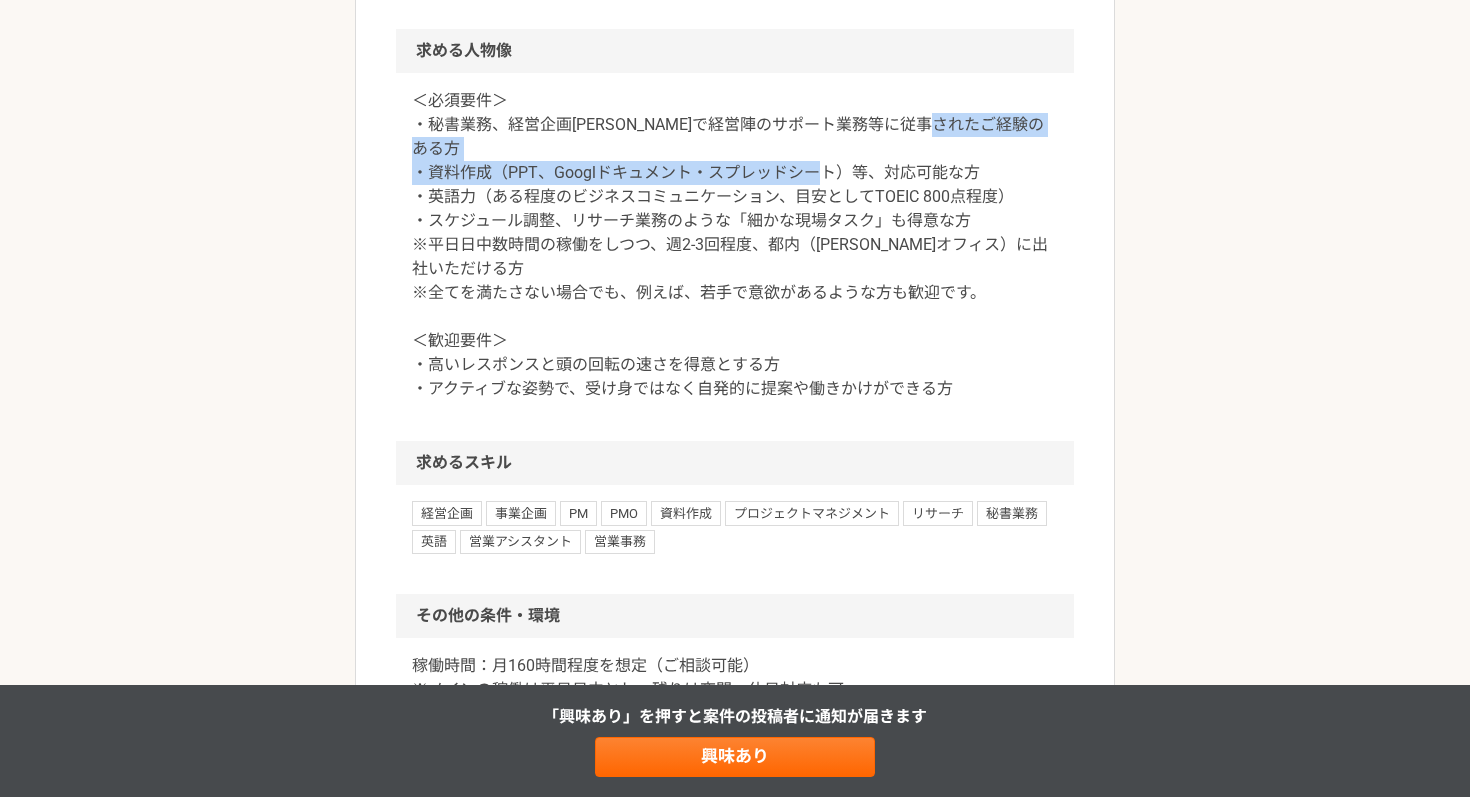 click on "＜必須要件＞
・秘書業務、経営企画[PERSON_NAME]で経営陣のサポート業務等に従事されたご経験のある方
・資料作成（PPT、Googlドキュメント・スプレッドシート）等、対応可能な方
・英語力（ある程度のビジネスコミュニケーション、目安としてTOEIC 800点程度）
・スケジュール調整、リサーチ業務のような「細かな現場タスク」も得意な方
※平日日中数時間の稼働をしつつ、週2-3回程度、都内（[PERSON_NAME]オフィス）に出社いただける方
※全てを満たさない場合でも、例えば、若手で意欲があるような方も歓迎です。
＜歓迎要件＞
・高いレスポンスと頭の回転の速さを得意とする方
・アクティブな姿勢で、受け身ではなく自発的に提案や働きかけができる方" at bounding box center [735, 245] 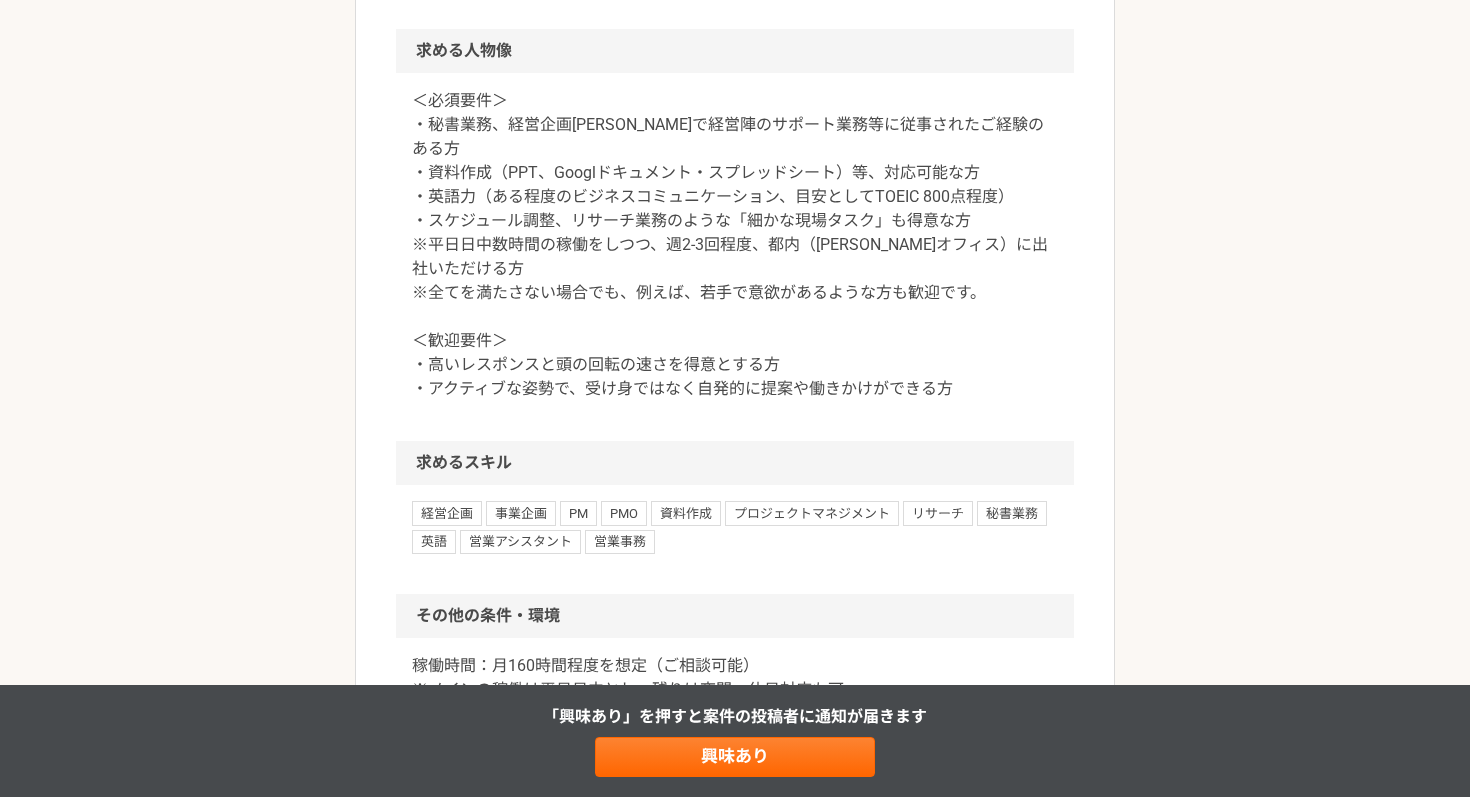 click on "＜必須要件＞
・秘書業務、経営企画[PERSON_NAME]で経営陣のサポート業務等に従事されたご経験のある方
・資料作成（PPT、Googlドキュメント・スプレッドシート）等、対応可能な方
・英語力（ある程度のビジネスコミュニケーション、目安としてTOEIC 800点程度）
・スケジュール調整、リサーチ業務のような「細かな現場タスク」も得意な方
※平日日中数時間の稼働をしつつ、週2-3回程度、都内（[PERSON_NAME]オフィス）に出社いただける方
※全てを満たさない場合でも、例えば、若手で意欲があるような方も歓迎です。
＜歓迎要件＞
・高いレスポンスと頭の回転の速さを得意とする方
・アクティブな姿勢で、受け身ではなく自発的に提案や働きかけができる方" at bounding box center (735, 245) 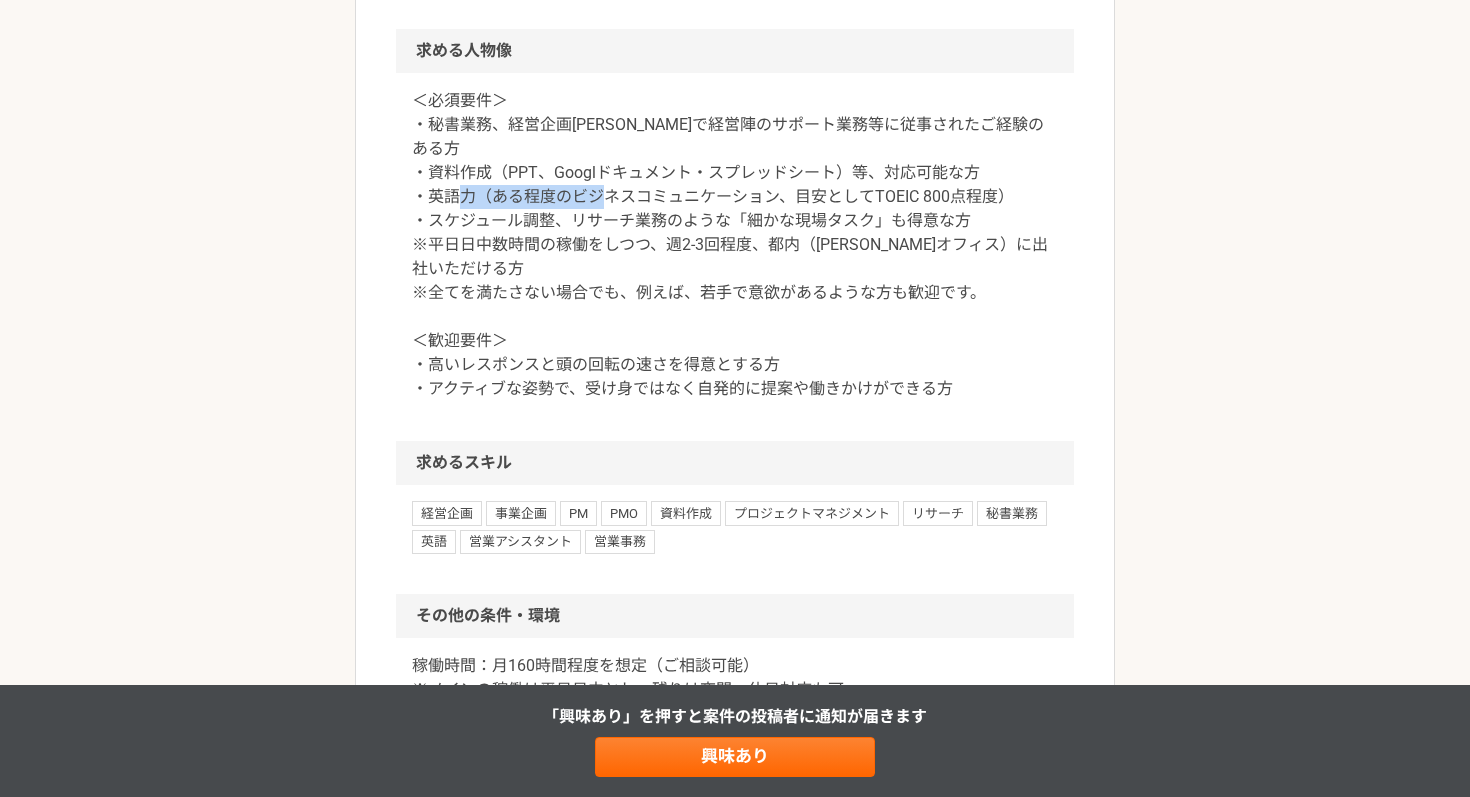 click on "＜必須要件＞
・秘書業務、経営企画[PERSON_NAME]で経営陣のサポート業務等に従事されたご経験のある方
・資料作成（PPT、Googlドキュメント・スプレッドシート）等、対応可能な方
・英語力（ある程度のビジネスコミュニケーション、目安としてTOEIC 800点程度）
・スケジュール調整、リサーチ業務のような「細かな現場タスク」も得意な方
※平日日中数時間の稼働をしつつ、週2-3回程度、都内（[PERSON_NAME]オフィス）に出社いただける方
※全てを満たさない場合でも、例えば、若手で意欲があるような方も歓迎です。
＜歓迎要件＞
・高いレスポンスと頭の回転の速さを得意とする方
・アクティブな姿勢で、受け身ではなく自発的に提案や働きかけができる方" at bounding box center [735, 245] 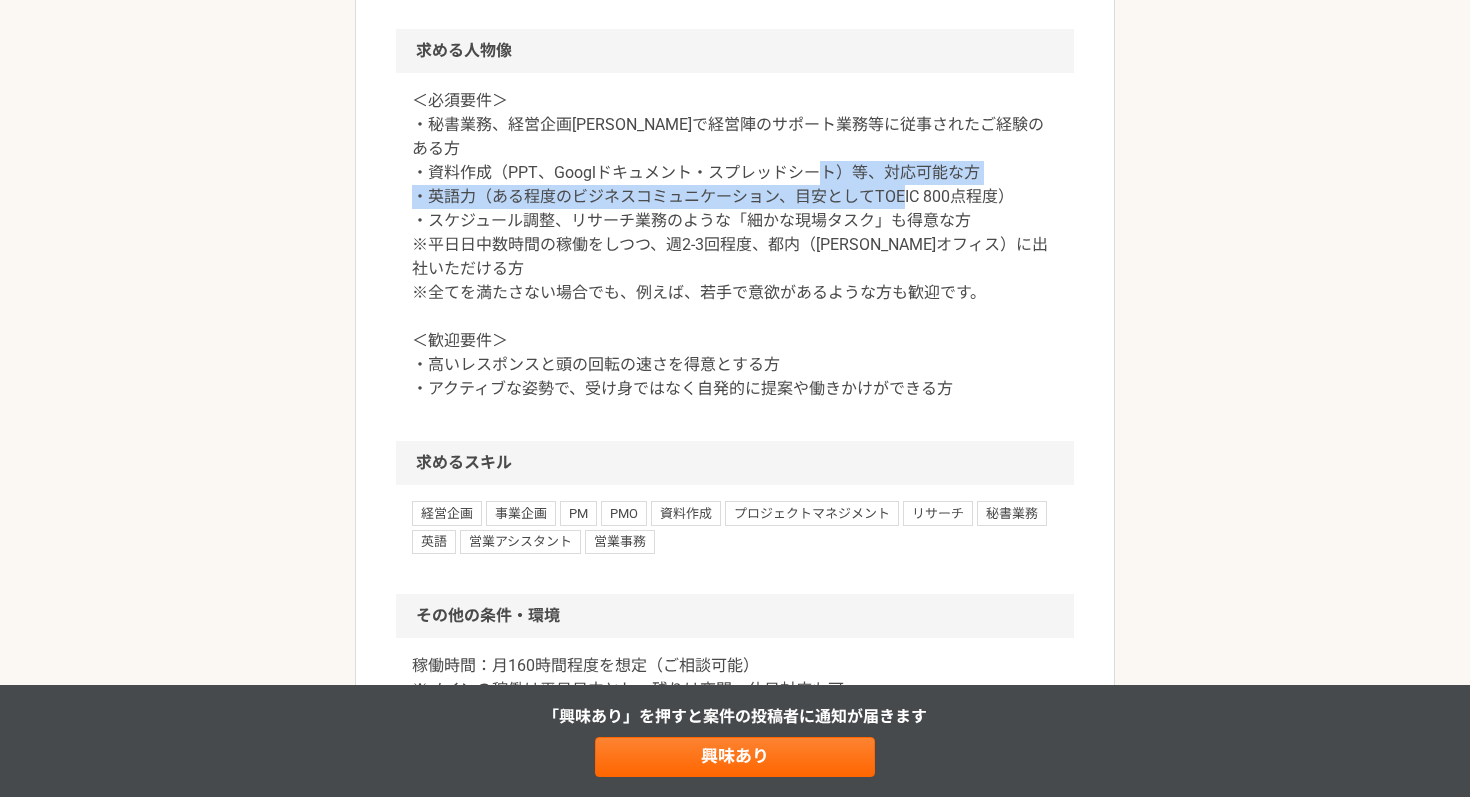 click on "＜必須要件＞
・秘書業務、経営企画[PERSON_NAME]で経営陣のサポート業務等に従事されたご経験のある方
・資料作成（PPT、Googlドキュメント・スプレッドシート）等、対応可能な方
・英語力（ある程度のビジネスコミュニケーション、目安としてTOEIC 800点程度）
・スケジュール調整、リサーチ業務のような「細かな現場タスク」も得意な方
※平日日中数時間の稼働をしつつ、週2-3回程度、都内（[PERSON_NAME]オフィス）に出社いただける方
※全てを満たさない場合でも、例えば、若手で意欲があるような方も歓迎です。
＜歓迎要件＞
・高いレスポンスと頭の回転の速さを得意とする方
・アクティブな姿勢で、受け身ではなく自発的に提案や働きかけができる方" at bounding box center [735, 245] 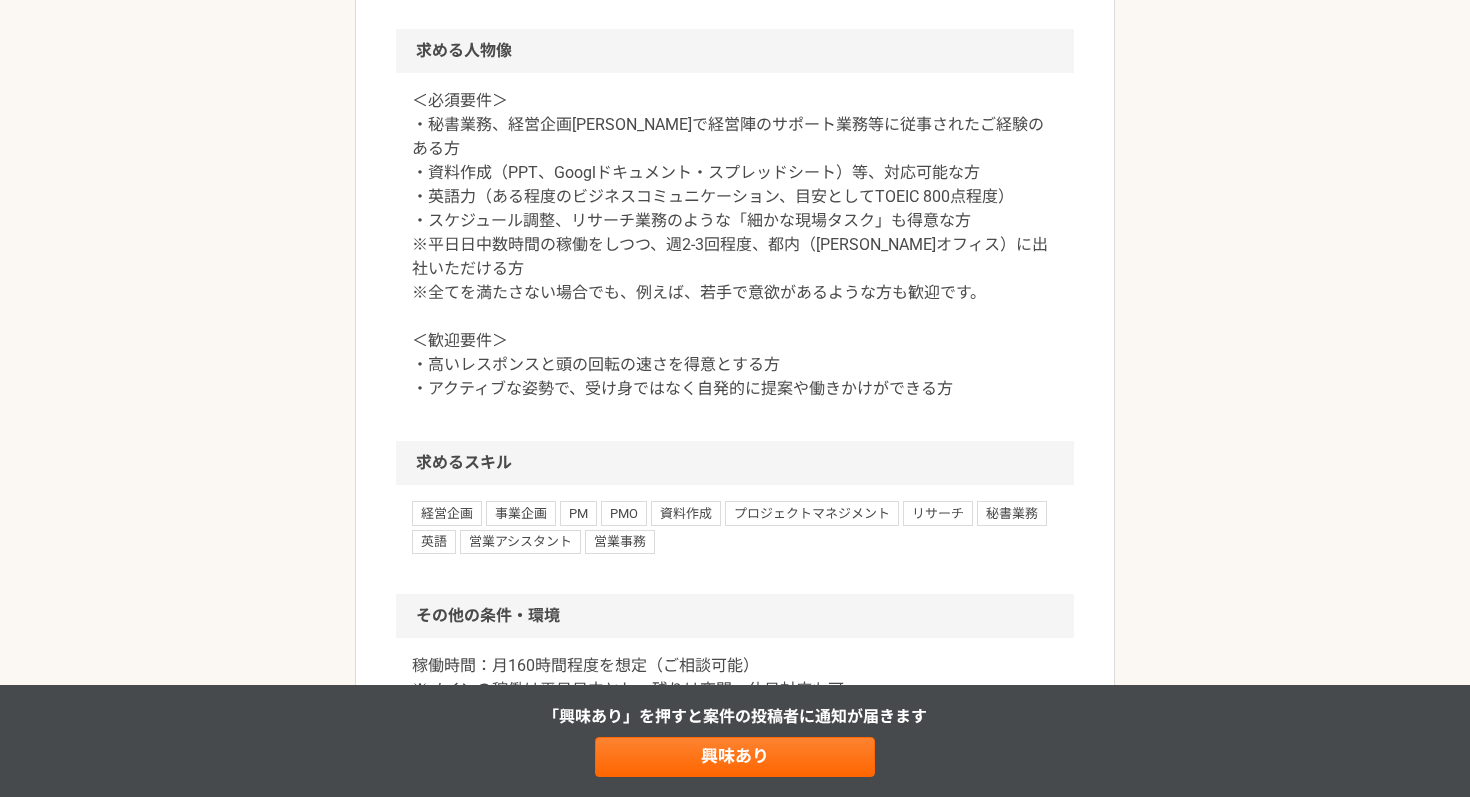 click on "＜必須要件＞
・秘書業務、経営企画[PERSON_NAME]で経営陣のサポート業務等に従事されたご経験のある方
・資料作成（PPT、Googlドキュメント・スプレッドシート）等、対応可能な方
・英語力（ある程度のビジネスコミュニケーション、目安としてTOEIC 800点程度）
・スケジュール調整、リサーチ業務のような「細かな現場タスク」も得意な方
※平日日中数時間の稼働をしつつ、週2-3回程度、都内（[PERSON_NAME]オフィス）に出社いただける方
※全てを満たさない場合でも、例えば、若手で意欲があるような方も歓迎です。
＜歓迎要件＞
・高いレスポンスと頭の回転の速さを得意とする方
・アクティブな姿勢で、受け身ではなく自発的に提案や働きかけができる方" at bounding box center (735, 245) 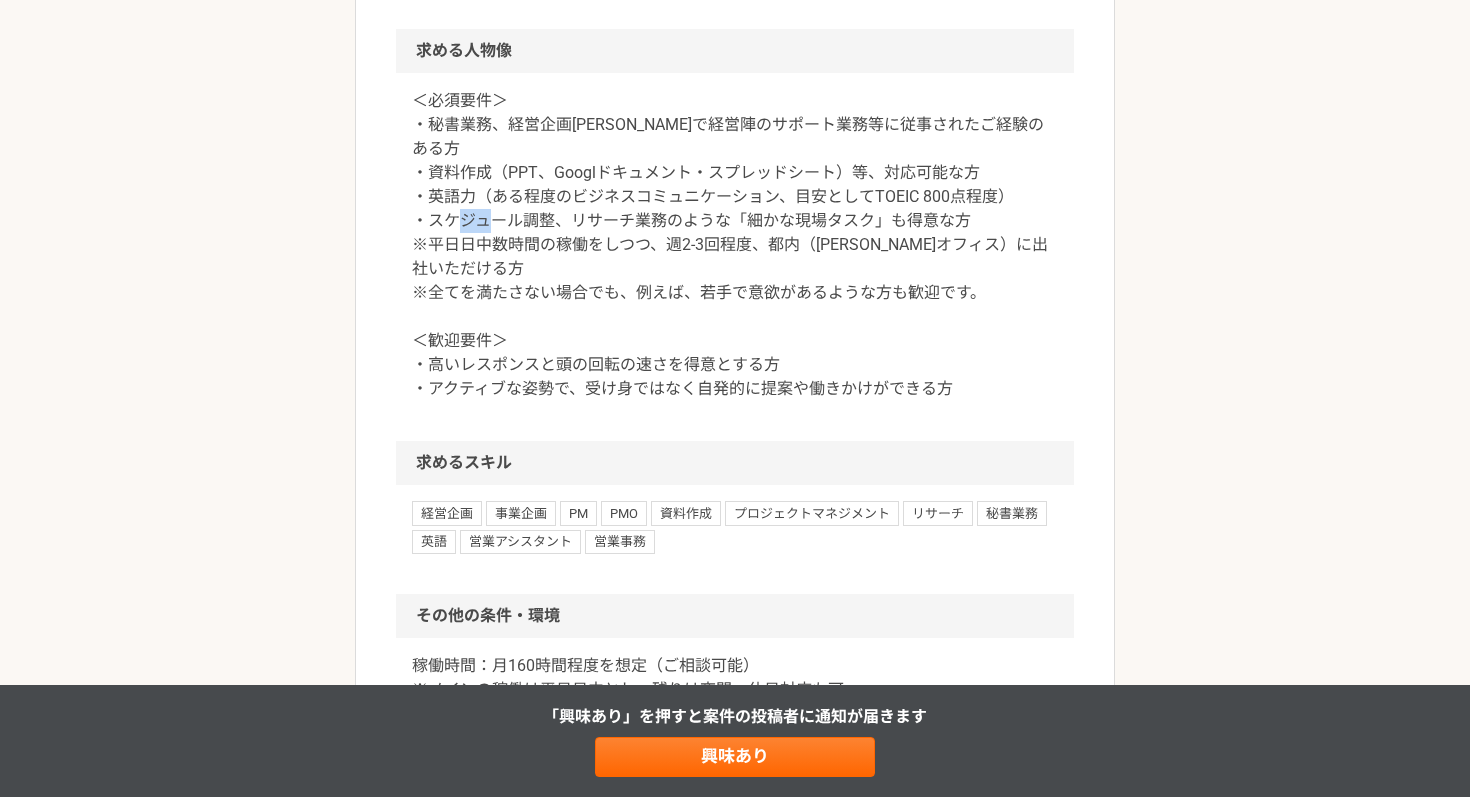 click on "＜必須要件＞
・秘書業務、経営企画[PERSON_NAME]で経営陣のサポート業務等に従事されたご経験のある方
・資料作成（PPT、Googlドキュメント・スプレッドシート）等、対応可能な方
・英語力（ある程度のビジネスコミュニケーション、目安としてTOEIC 800点程度）
・スケジュール調整、リサーチ業務のような「細かな現場タスク」も得意な方
※平日日中数時間の稼働をしつつ、週2-3回程度、都内（[PERSON_NAME]オフィス）に出社いただける方
※全てを満たさない場合でも、例えば、若手で意欲があるような方も歓迎です。
＜歓迎要件＞
・高いレスポンスと頭の回転の速さを得意とする方
・アクティブな姿勢で、受け身ではなく自発的に提案や働きかけができる方" at bounding box center [735, 245] 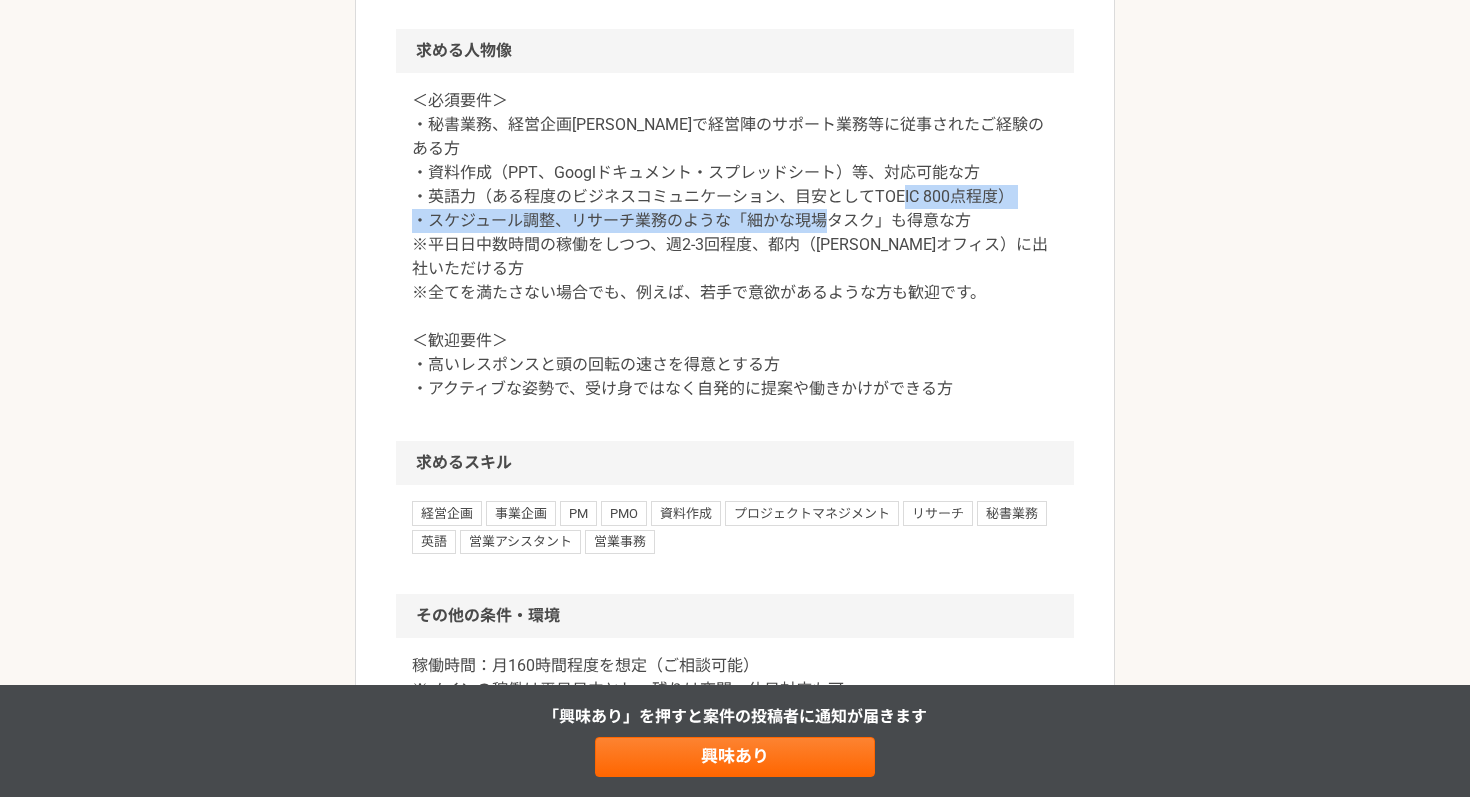 click on "＜必須要件＞
・秘書業務、経営企画[PERSON_NAME]で経営陣のサポート業務等に従事されたご経験のある方
・資料作成（PPT、Googlドキュメント・スプレッドシート）等、対応可能な方
・英語力（ある程度のビジネスコミュニケーション、目安としてTOEIC 800点程度）
・スケジュール調整、リサーチ業務のような「細かな現場タスク」も得意な方
※平日日中数時間の稼働をしつつ、週2-3回程度、都内（[PERSON_NAME]オフィス）に出社いただける方
※全てを満たさない場合でも、例えば、若手で意欲があるような方も歓迎です。
＜歓迎要件＞
・高いレスポンスと頭の回転の速さを得意とする方
・アクティブな姿勢で、受け身ではなく自発的に提案や働きかけができる方" at bounding box center (735, 245) 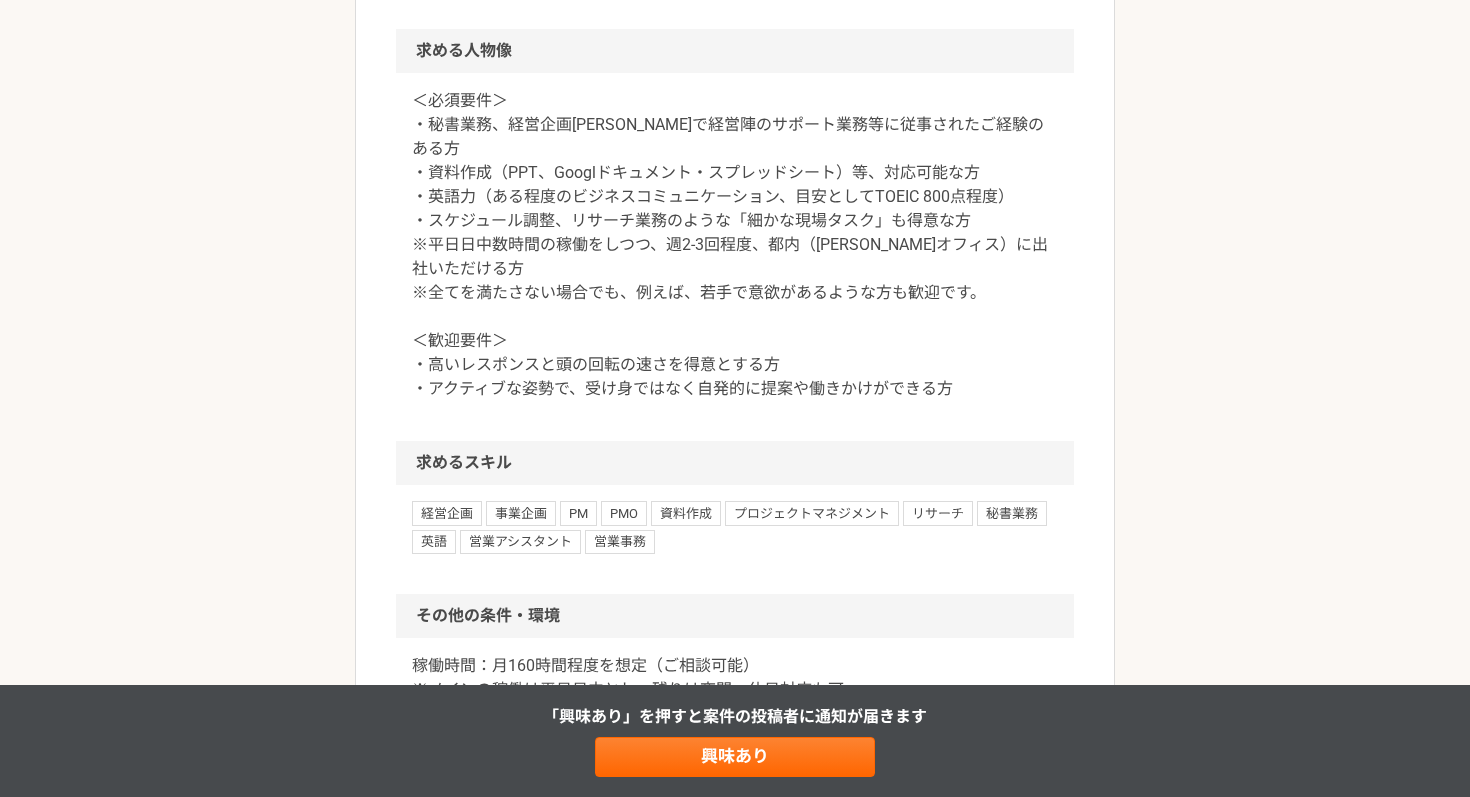 click on "＜必須要件＞
・秘書業務、経営企画[PERSON_NAME]で経営陣のサポート業務等に従事されたご経験のある方
・資料作成（PPT、Googlドキュメント・スプレッドシート）等、対応可能な方
・英語力（ある程度のビジネスコミュニケーション、目安としてTOEIC 800点程度）
・スケジュール調整、リサーチ業務のような「細かな現場タスク」も得意な方
※平日日中数時間の稼働をしつつ、週2-3回程度、都内（[PERSON_NAME]オフィス）に出社いただける方
※全てを満たさない場合でも、例えば、若手で意欲があるような方も歓迎です。
＜歓迎要件＞
・高いレスポンスと頭の回転の速さを得意とする方
・アクティブな姿勢で、受け身ではなく自発的に提案や働きかけができる方" at bounding box center [735, 245] 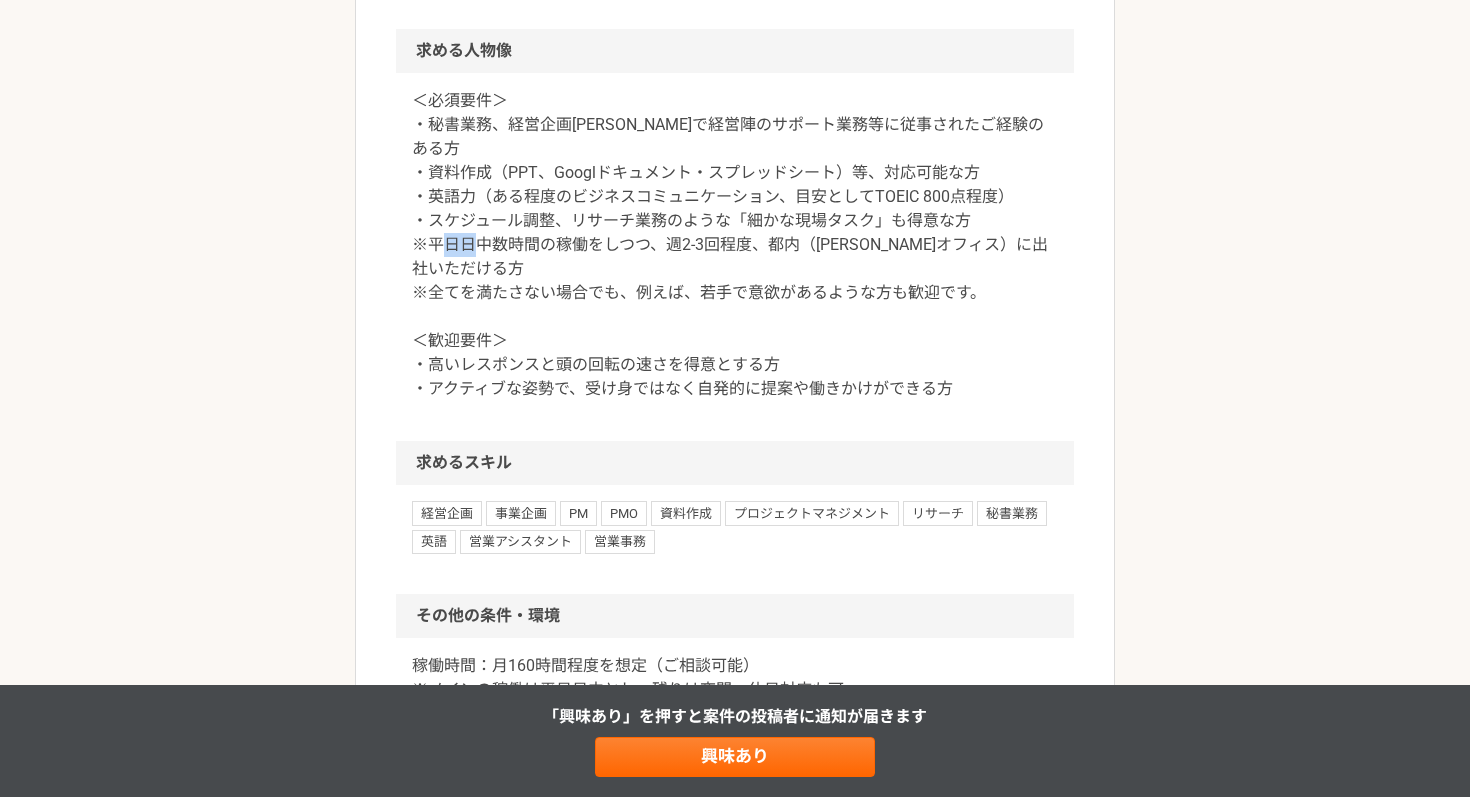 click on "＜必須要件＞
・秘書業務、経営企画[PERSON_NAME]で経営陣のサポート業務等に従事されたご経験のある方
・資料作成（PPT、Googlドキュメント・スプレッドシート）等、対応可能な方
・英語力（ある程度のビジネスコミュニケーション、目安としてTOEIC 800点程度）
・スケジュール調整、リサーチ業務のような「細かな現場タスク」も得意な方
※平日日中数時間の稼働をしつつ、週2-3回程度、都内（[PERSON_NAME]オフィス）に出社いただける方
※全てを満たさない場合でも、例えば、若手で意欲があるような方も歓迎です。
＜歓迎要件＞
・高いレスポンスと頭の回転の速さを得意とする方
・アクティブな姿勢で、受け身ではなく自発的に提案や働きかけができる方" at bounding box center [735, 245] 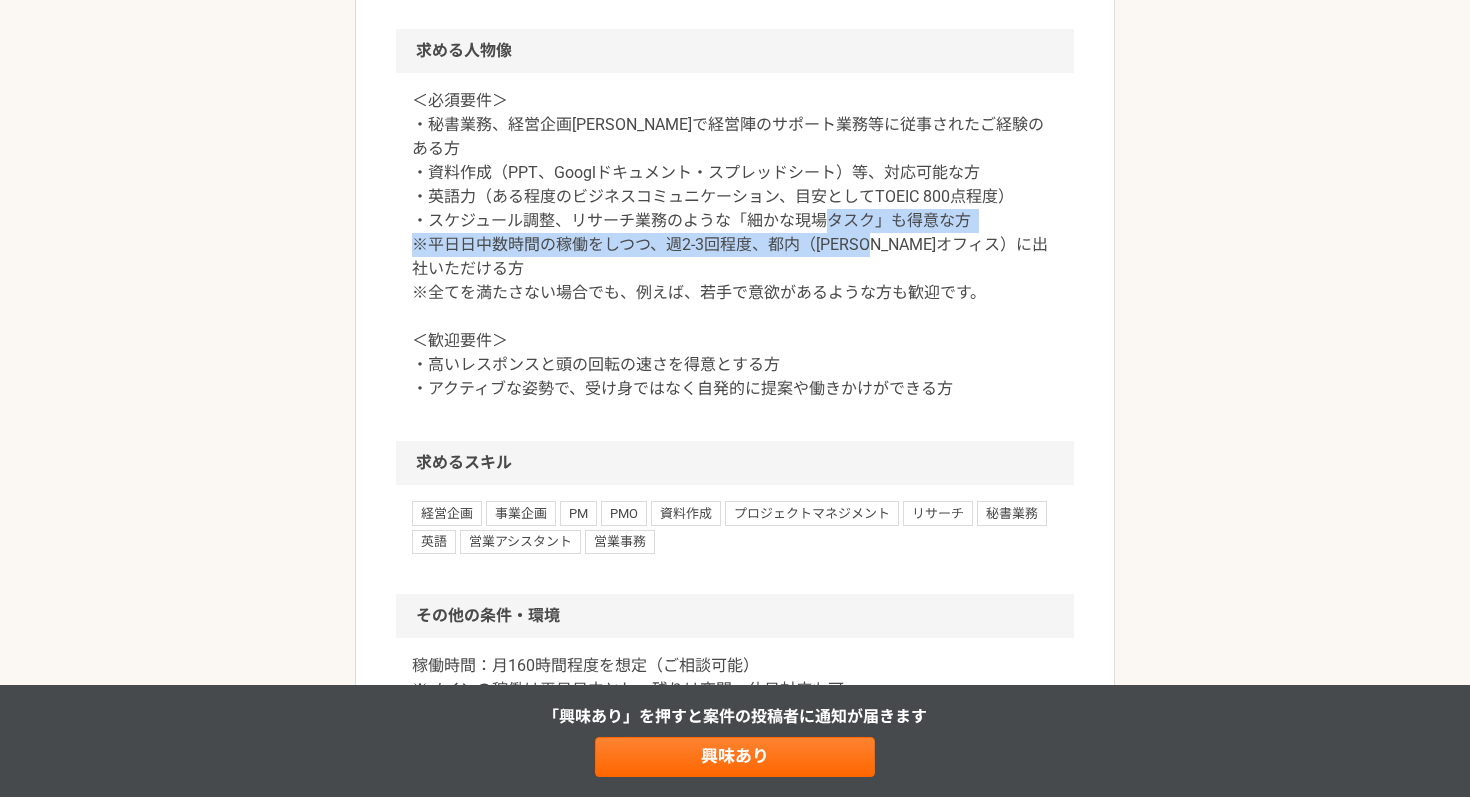 click on "＜必須要件＞
・秘書業務、経営企画[PERSON_NAME]で経営陣のサポート業務等に従事されたご経験のある方
・資料作成（PPT、Googlドキュメント・スプレッドシート）等、対応可能な方
・英語力（ある程度のビジネスコミュニケーション、目安としてTOEIC 800点程度）
・スケジュール調整、リサーチ業務のような「細かな現場タスク」も得意な方
※平日日中数時間の稼働をしつつ、週2-3回程度、都内（[PERSON_NAME]オフィス）に出社いただける方
※全てを満たさない場合でも、例えば、若手で意欲があるような方も歓迎です。
＜歓迎要件＞
・高いレスポンスと頭の回転の速さを得意とする方
・アクティブな姿勢で、受け身ではなく自発的に提案や働きかけができる方" at bounding box center [735, 245] 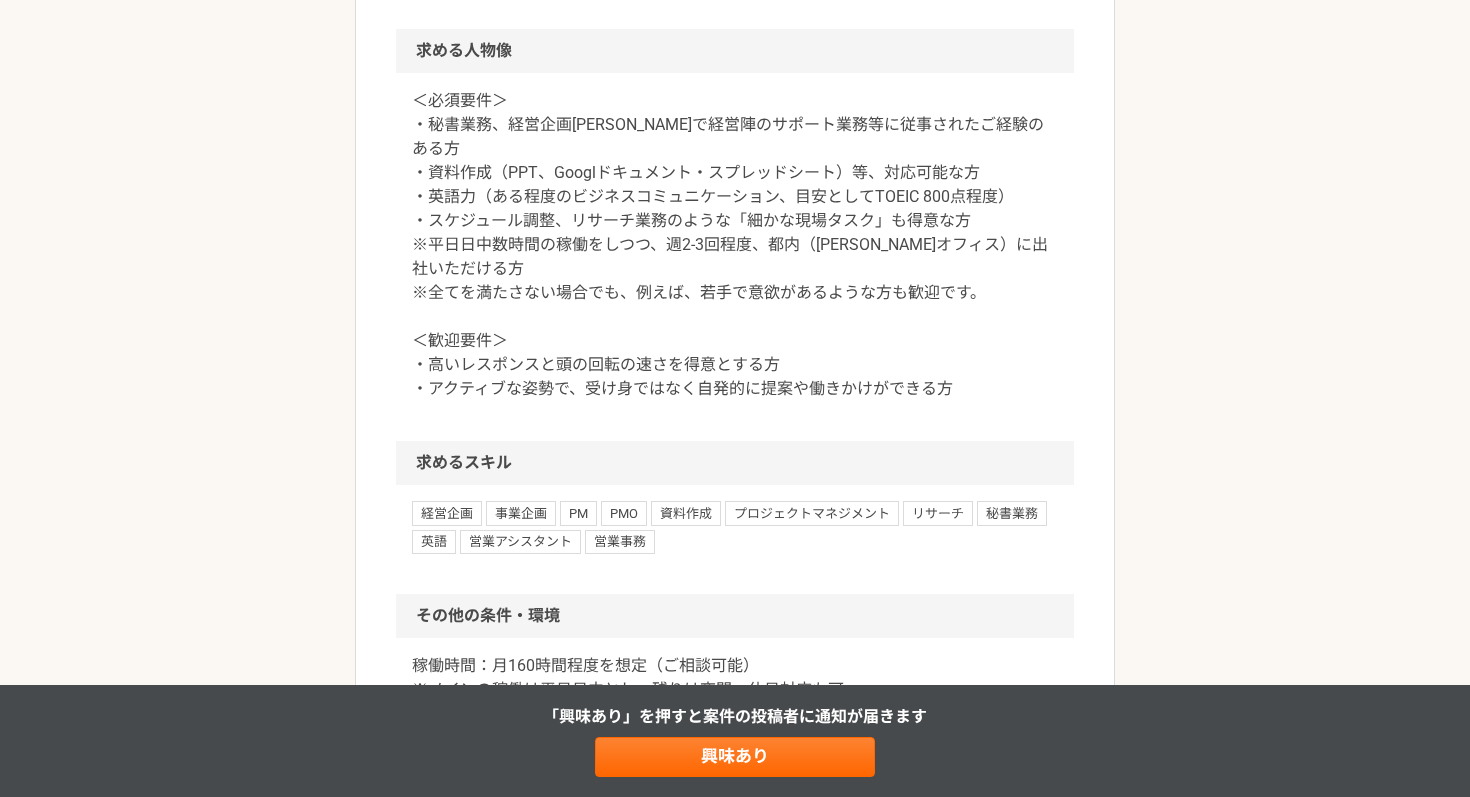 click on "＜必須要件＞
・秘書業務、経営企画[PERSON_NAME]で経営陣のサポート業務等に従事されたご経験のある方
・資料作成（PPT、Googlドキュメント・スプレッドシート）等、対応可能な方
・英語力（ある程度のビジネスコミュニケーション、目安としてTOEIC 800点程度）
・スケジュール調整、リサーチ業務のような「細かな現場タスク」も得意な方
※平日日中数時間の稼働をしつつ、週2-3回程度、都内（[PERSON_NAME]オフィス）に出社いただける方
※全てを満たさない場合でも、例えば、若手で意欲があるような方も歓迎です。
＜歓迎要件＞
・高いレスポンスと頭の回転の速さを得意とする方
・アクティブな姿勢で、受け身ではなく自発的に提案や働きかけができる方" at bounding box center (735, 245) 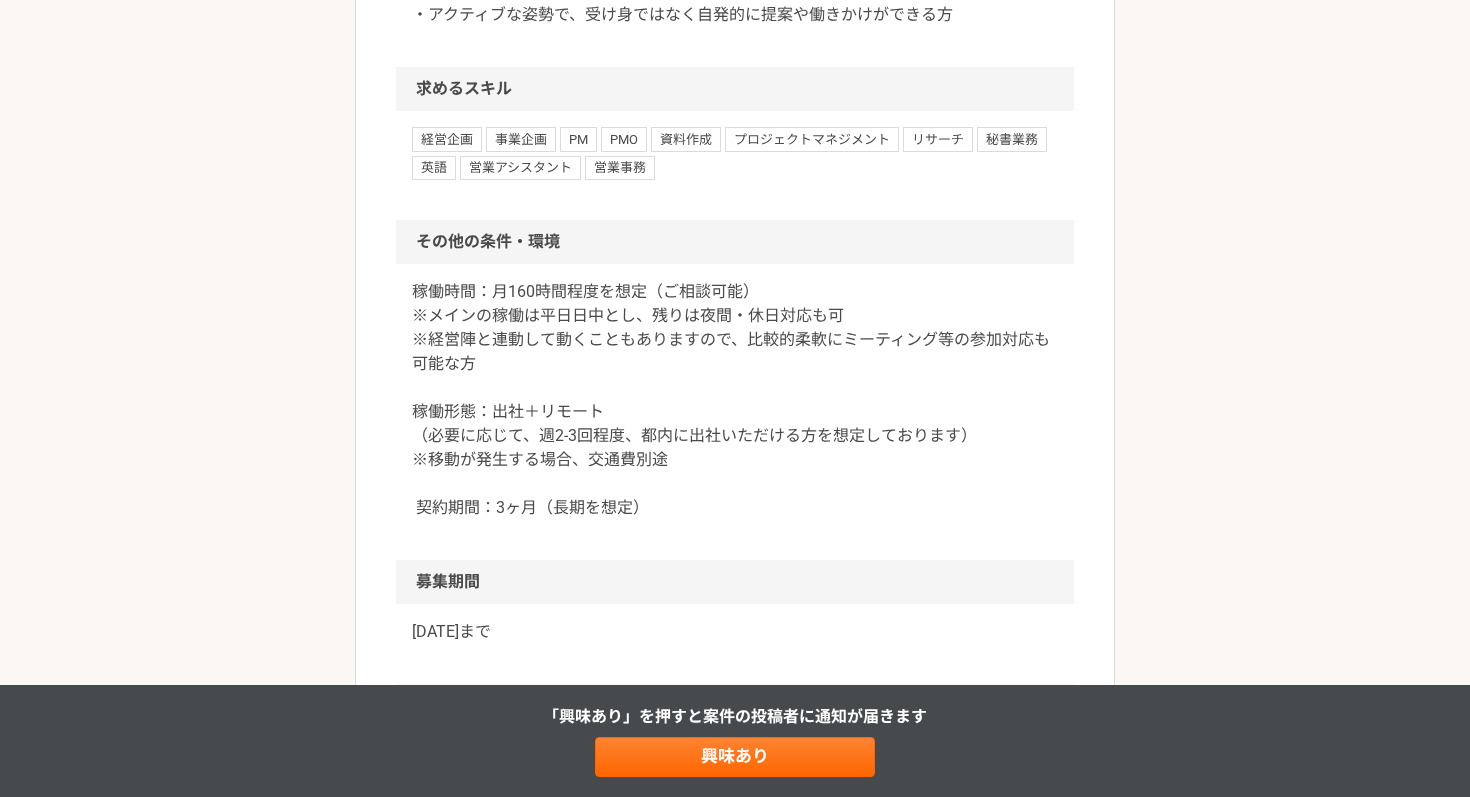 scroll, scrollTop: 2043, scrollLeft: 0, axis: vertical 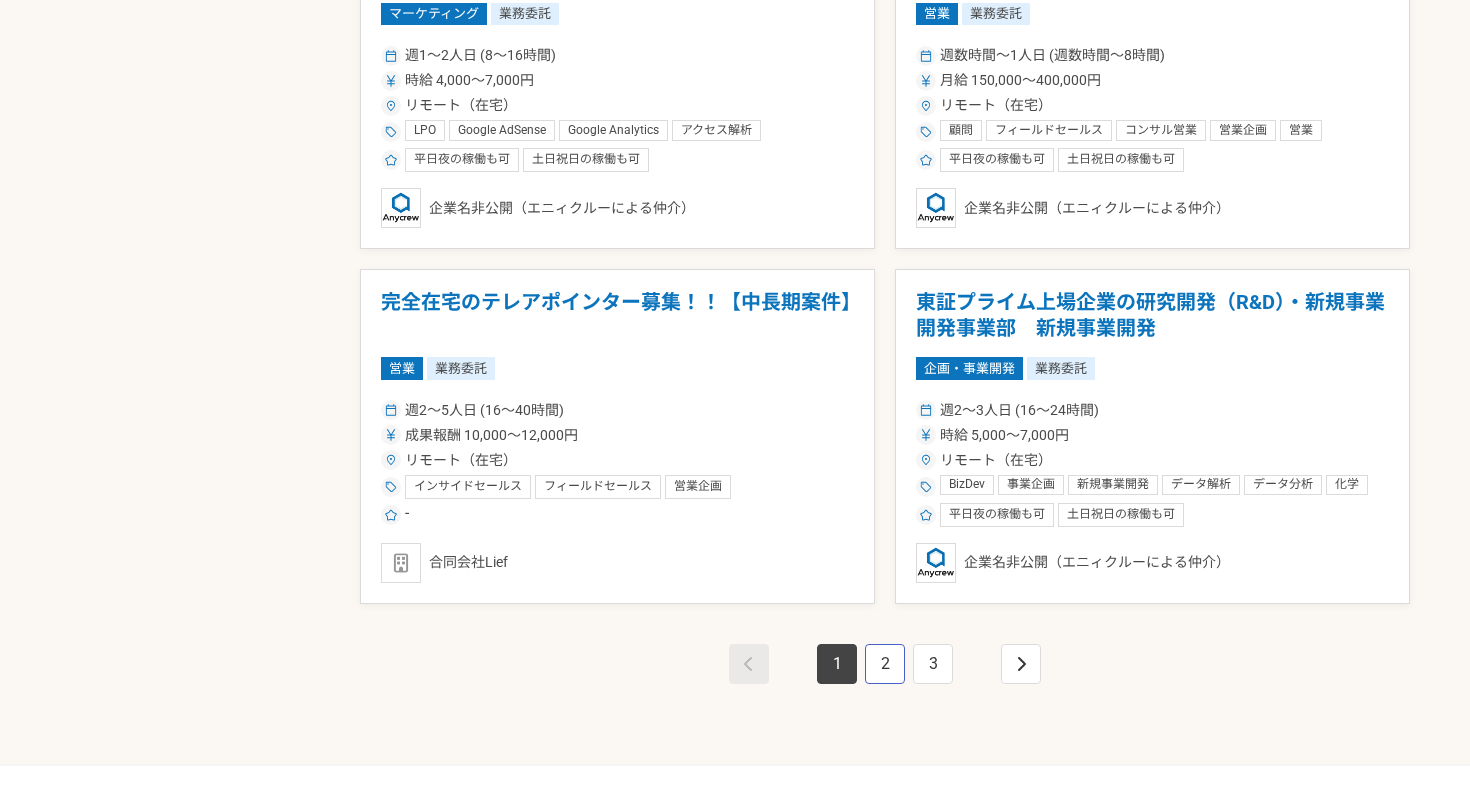 click on "2" at bounding box center [885, 664] 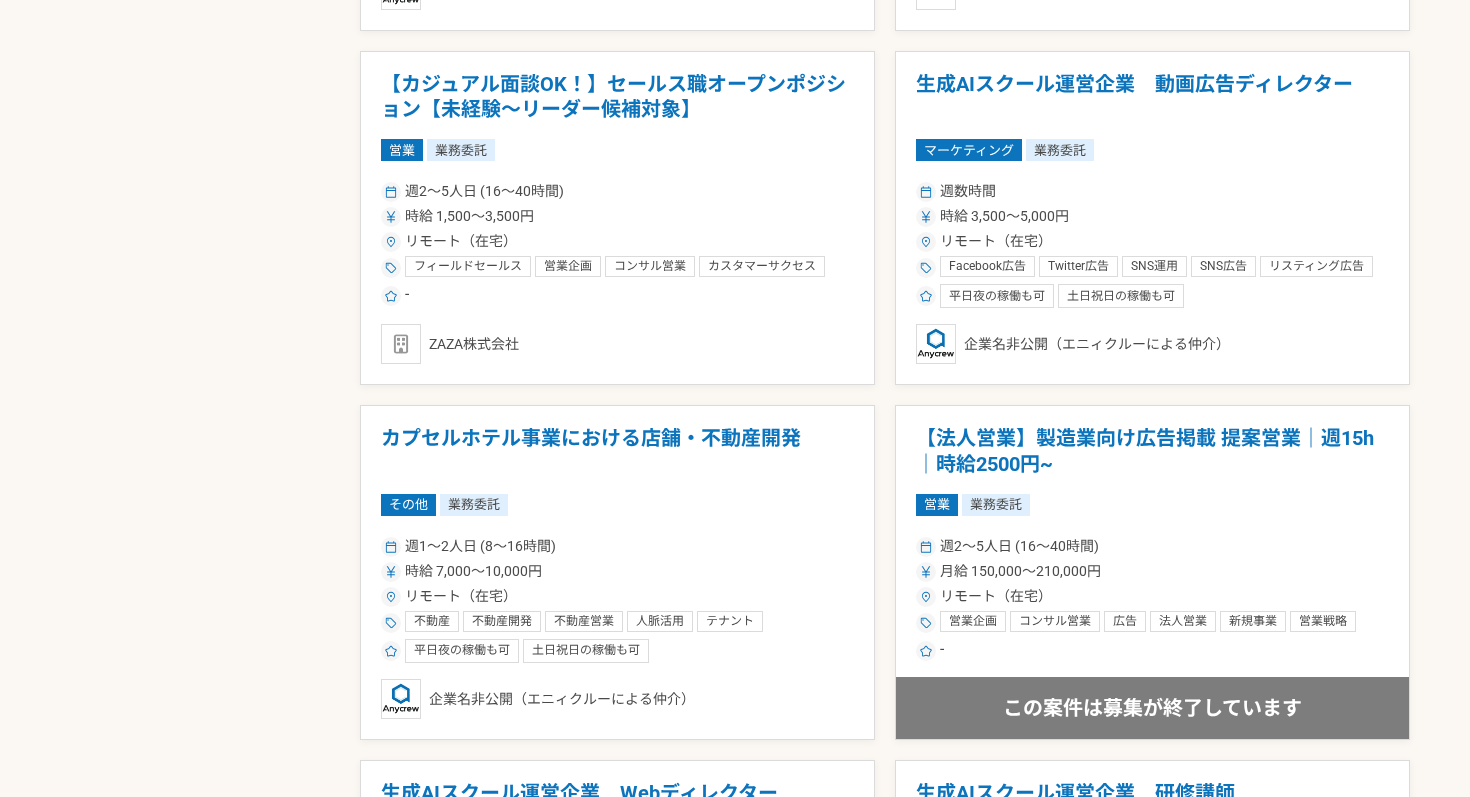 scroll, scrollTop: 2159, scrollLeft: 0, axis: vertical 